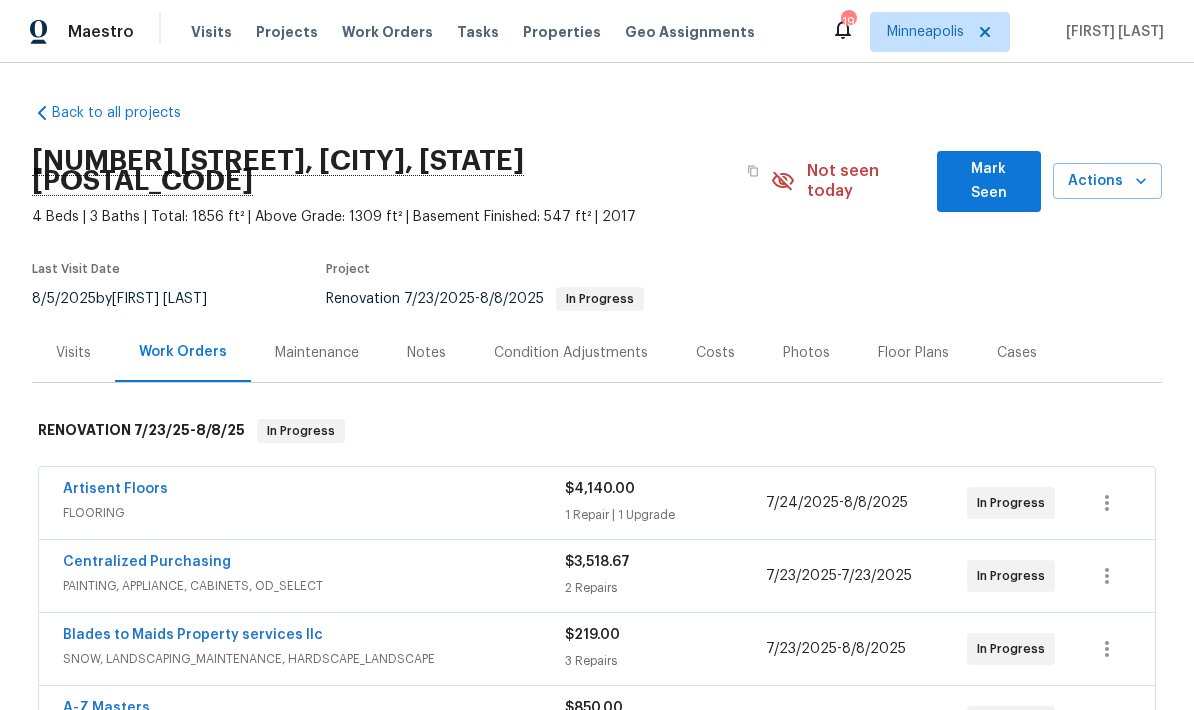 scroll, scrollTop: 80, scrollLeft: 0, axis: vertical 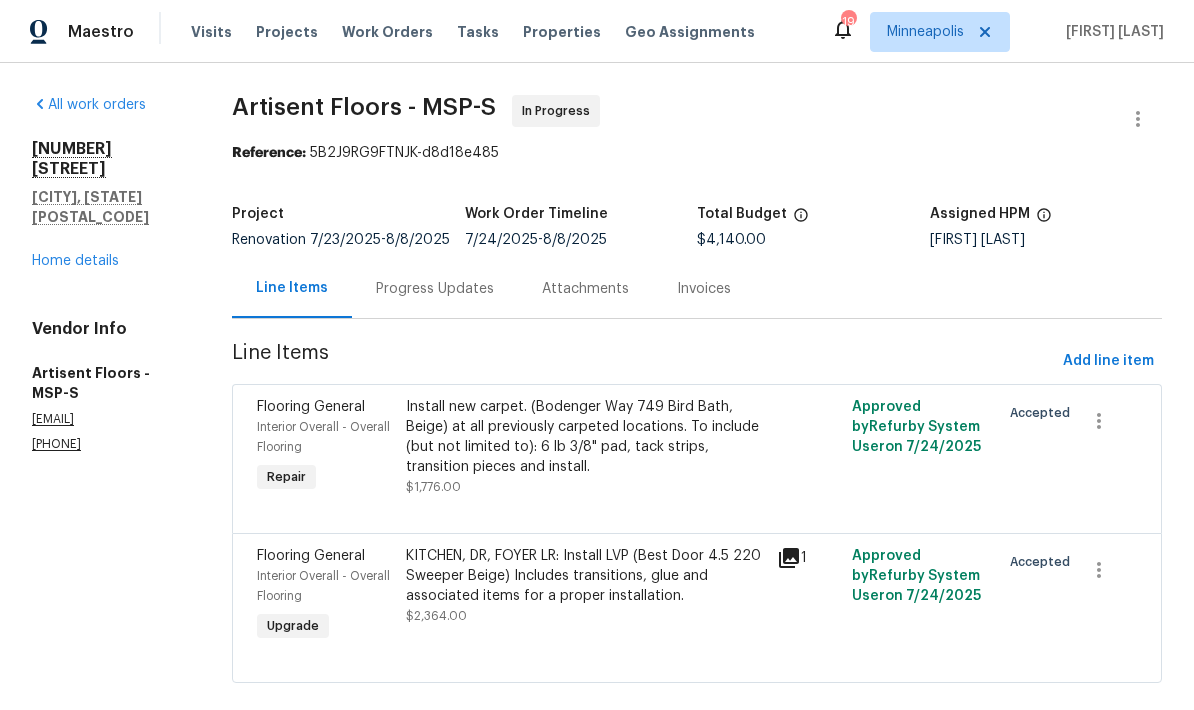 click on "Progress Updates" at bounding box center (435, 289) 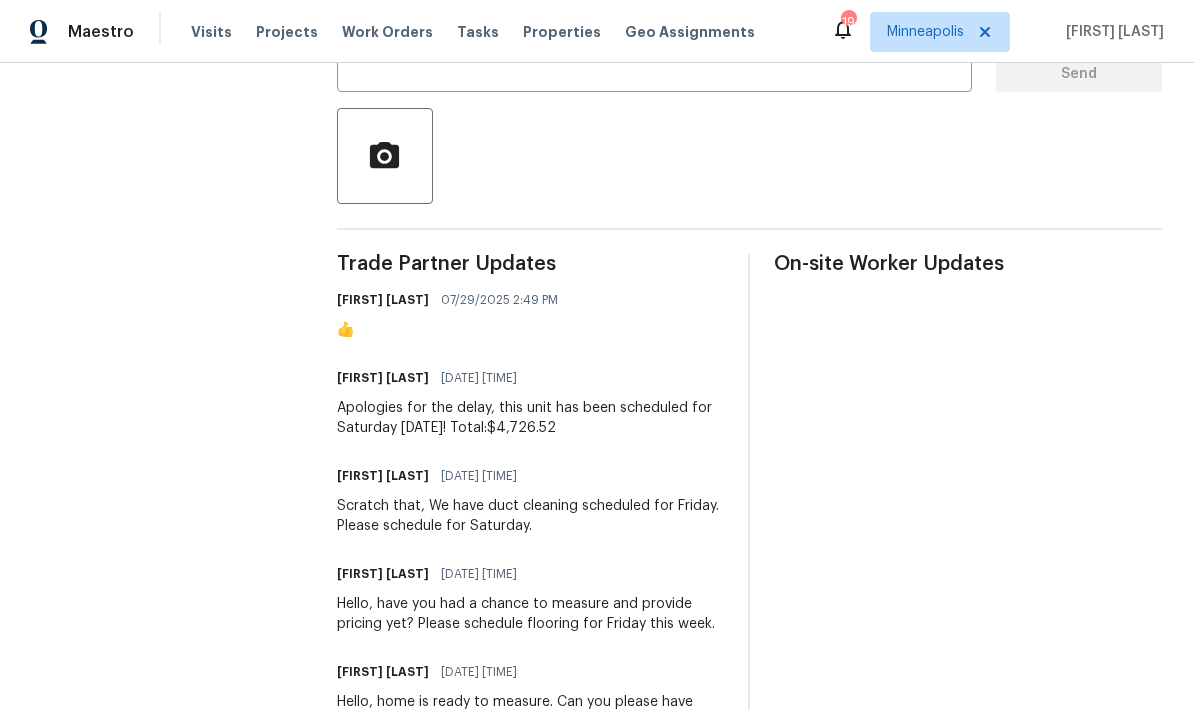 scroll, scrollTop: 438, scrollLeft: 0, axis: vertical 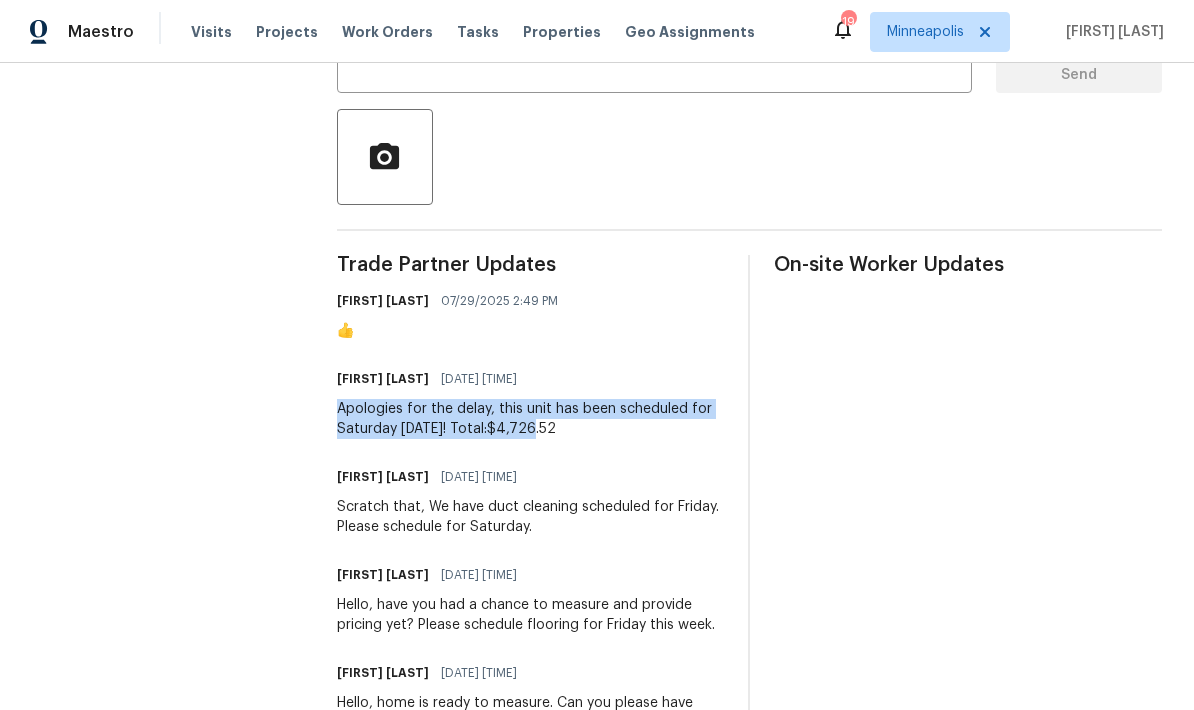copy on "Apologies for the delay, this unit has been scheduled for Saturday [DATE]!
Total:$4,726.52" 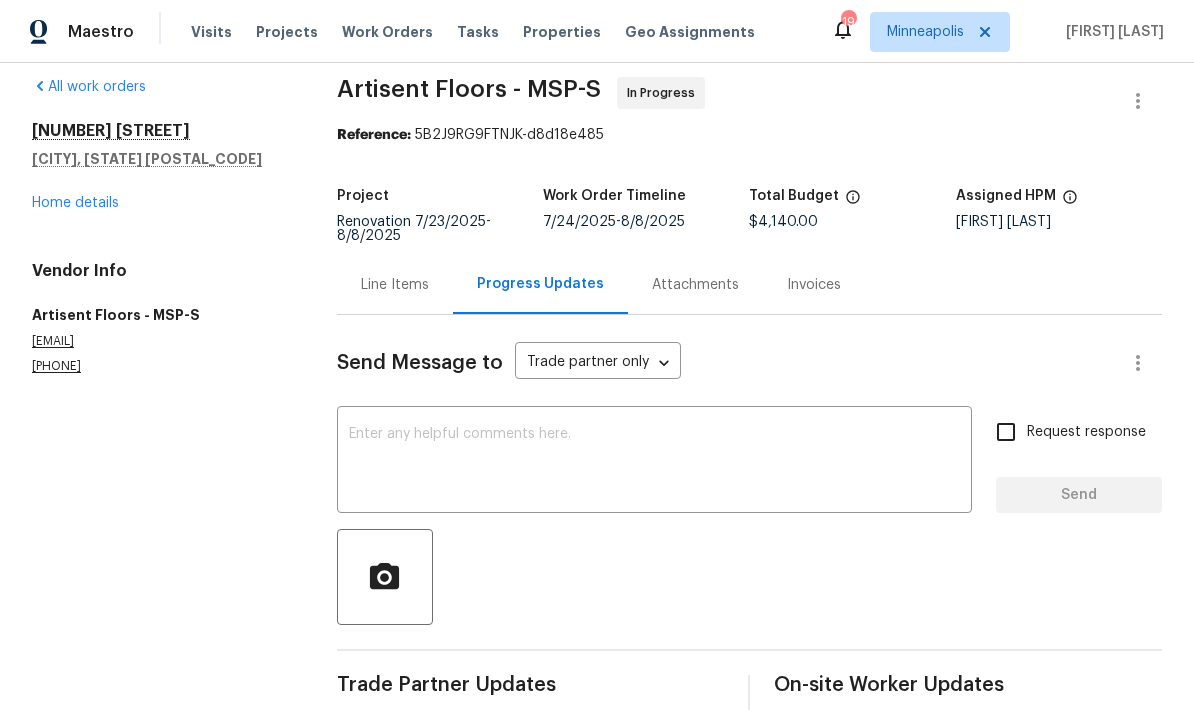 scroll, scrollTop: 5, scrollLeft: 0, axis: vertical 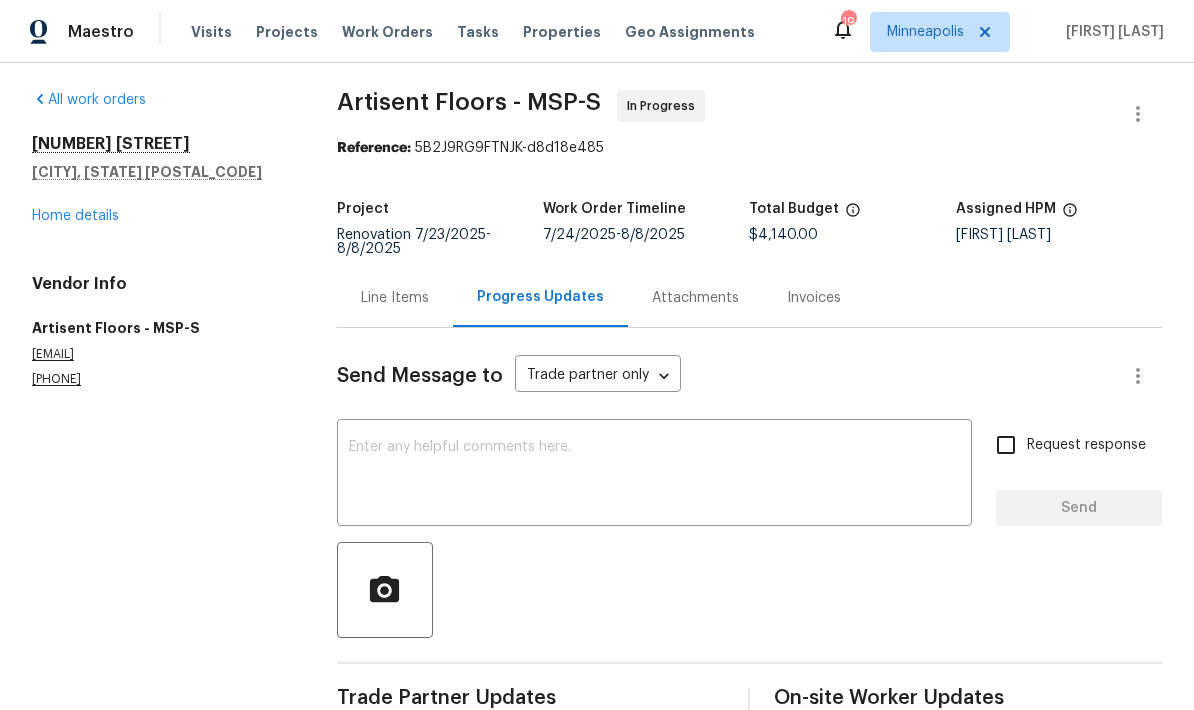 click on "Line Items" at bounding box center (395, 298) 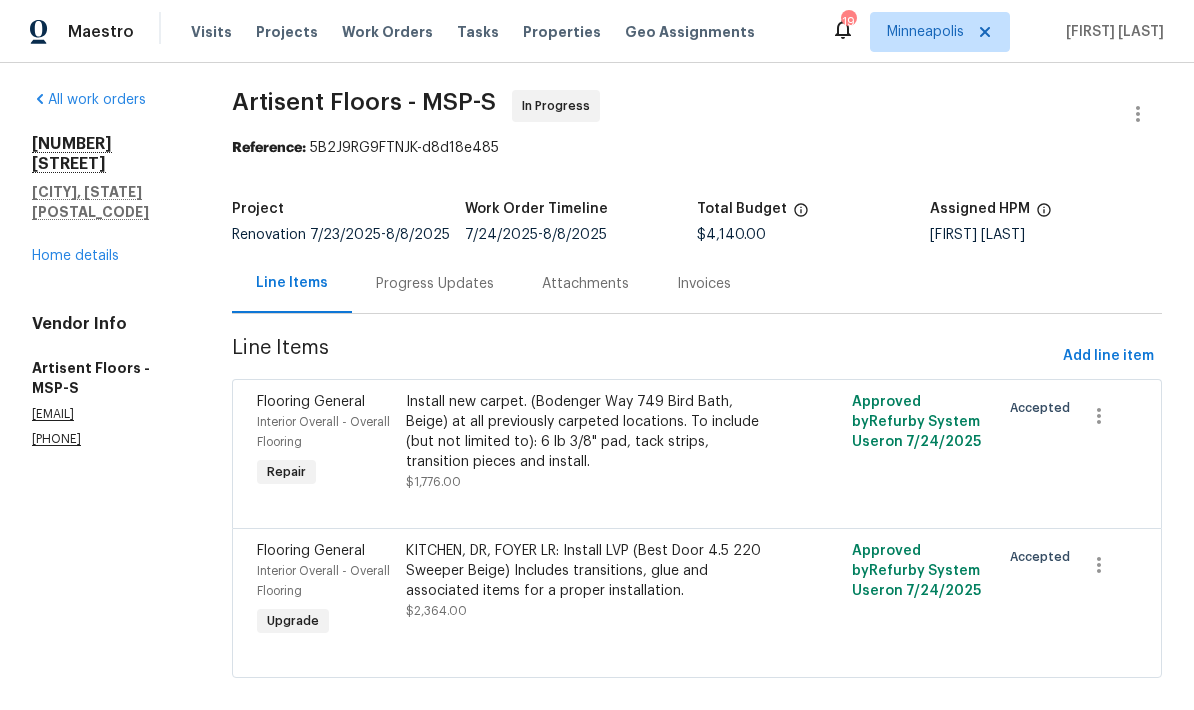 scroll, scrollTop: 0, scrollLeft: 0, axis: both 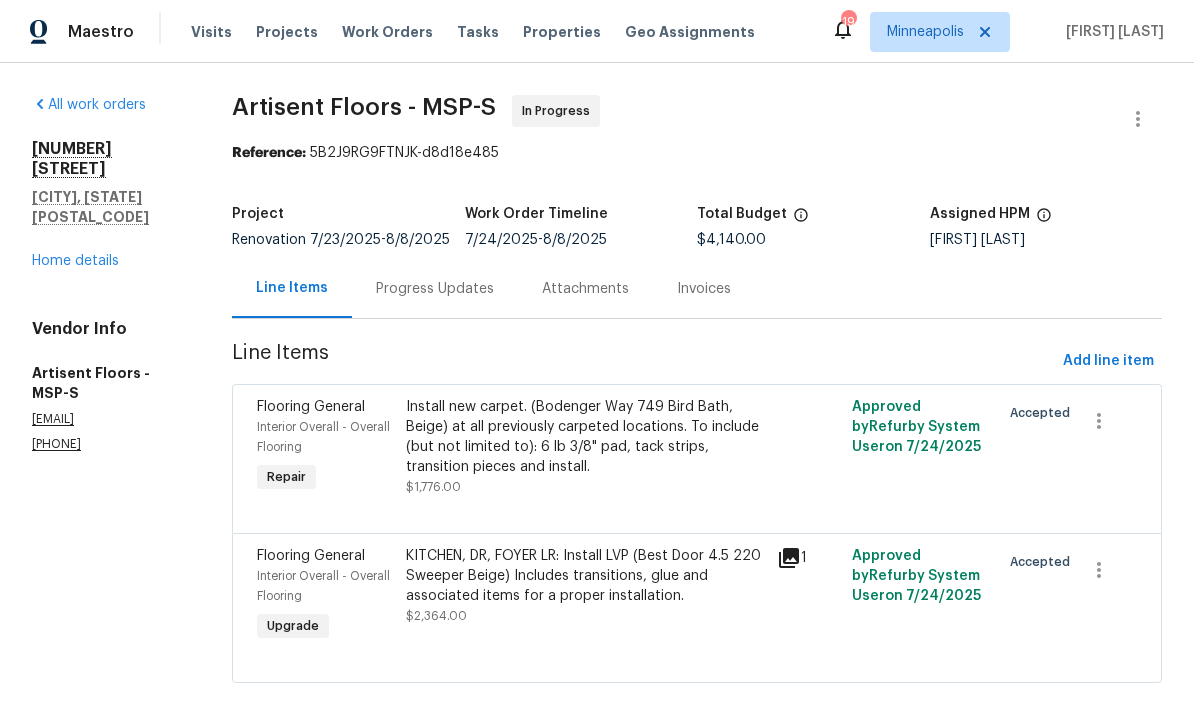 click on "Progress Updates" at bounding box center [435, 289] 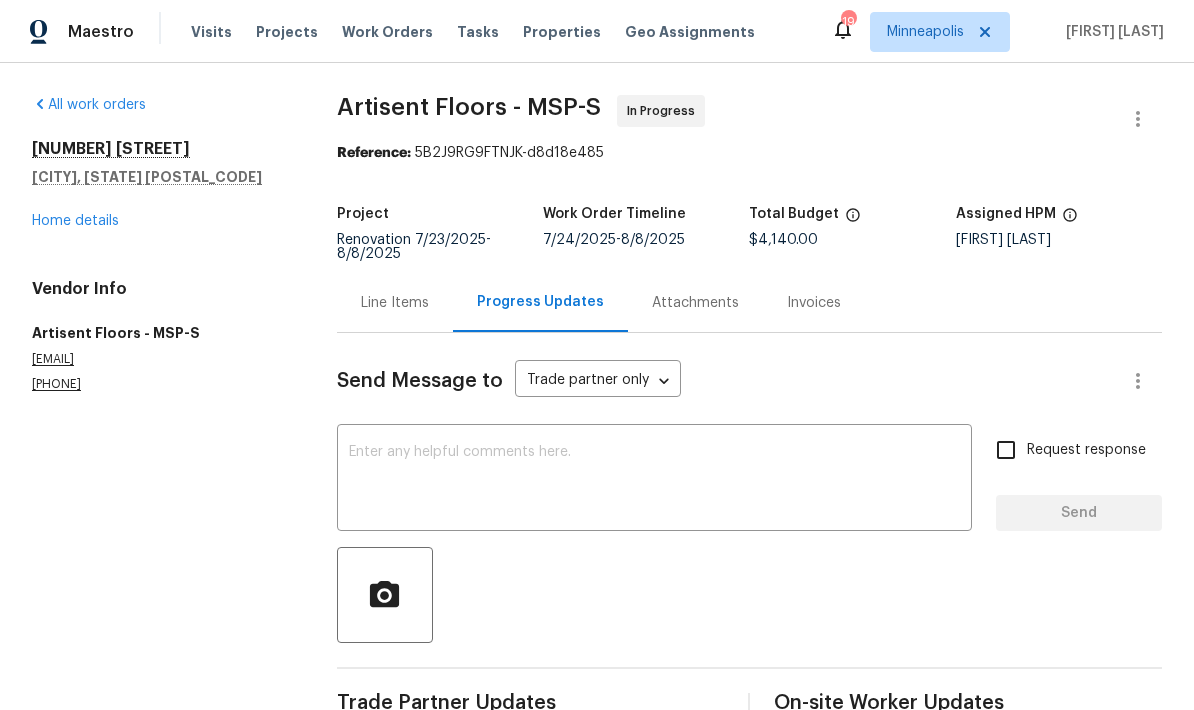 scroll, scrollTop: 0, scrollLeft: 0, axis: both 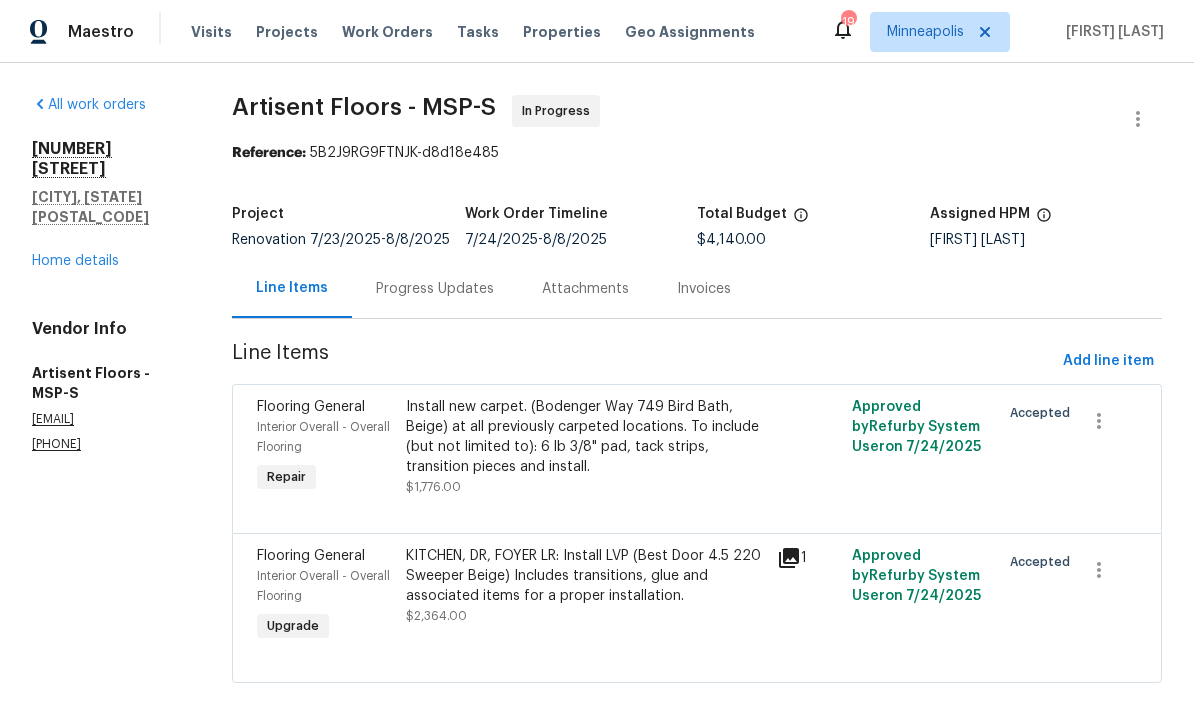 click on "KITCHEN, DR, FOYER LR: Install LVP (Best Door 4.5 220 Sweeper Beige) Includes transitions, glue and associated items for a proper installation." at bounding box center (586, 576) 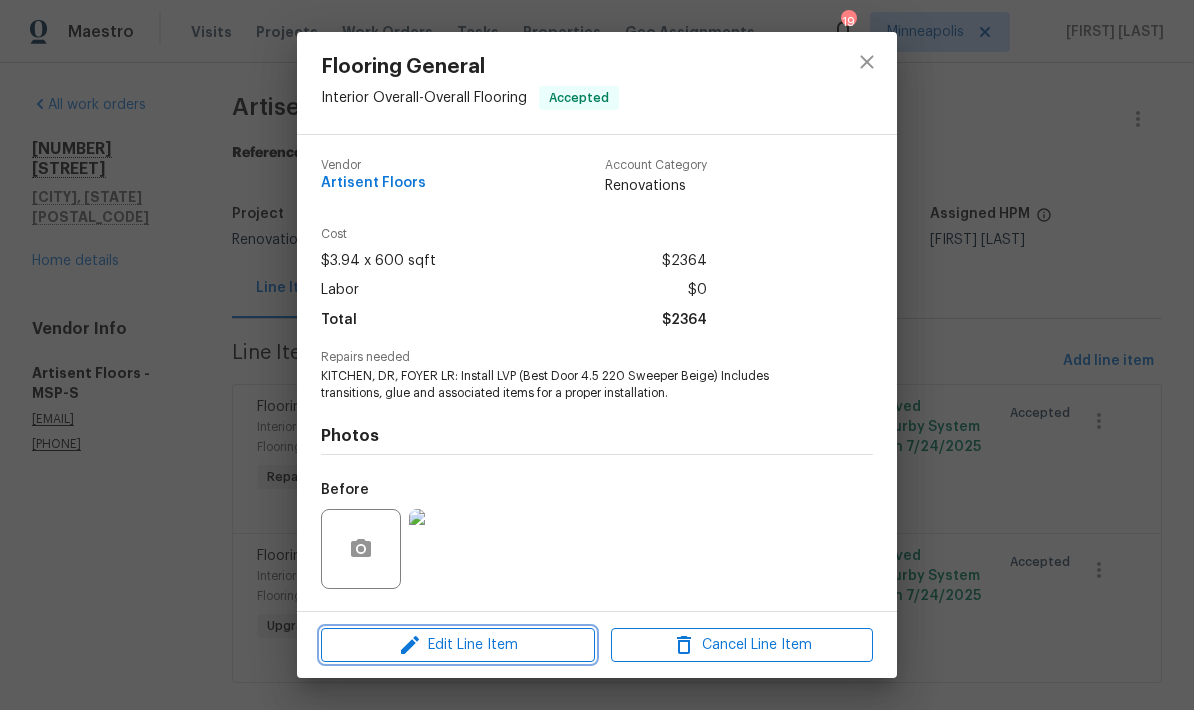 click on "Edit Line Item" at bounding box center [458, 645] 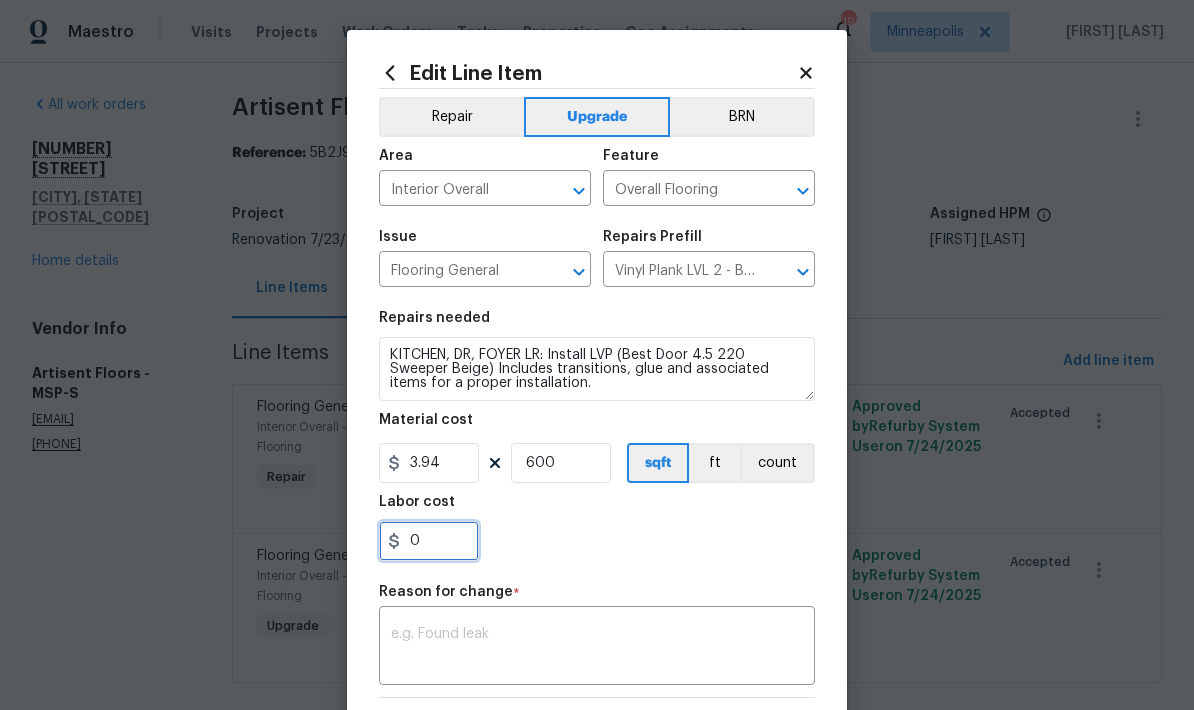 click on "0" at bounding box center [429, 541] 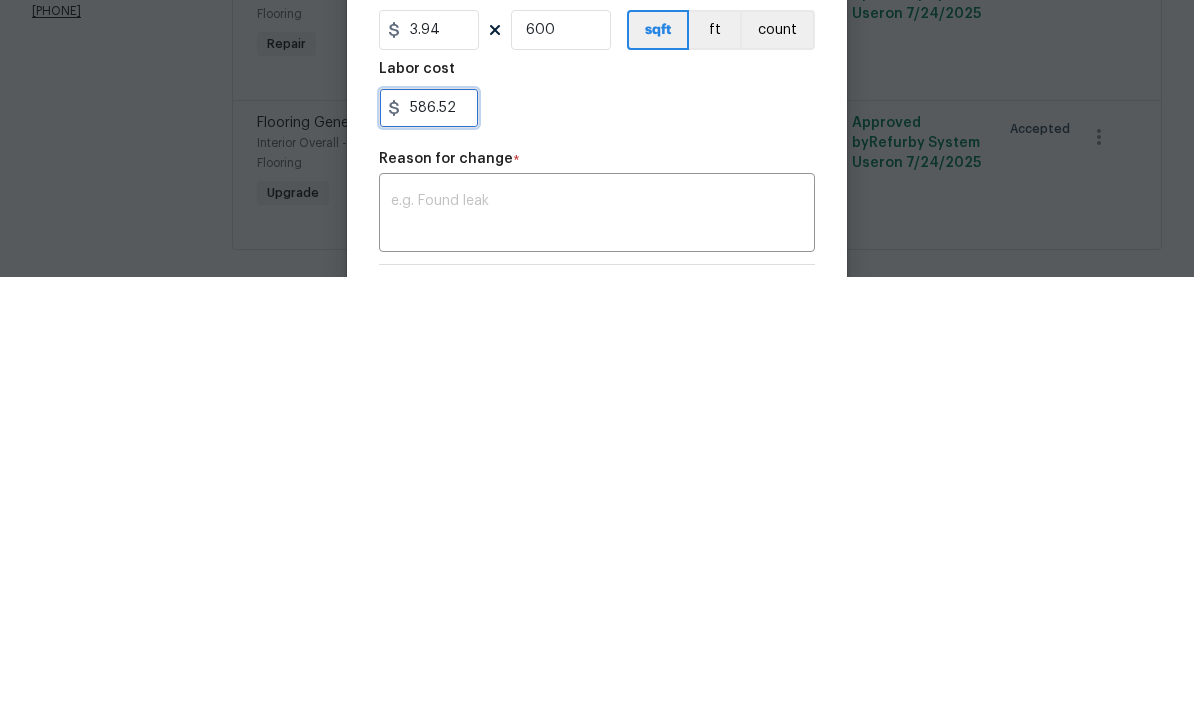type on "586.52" 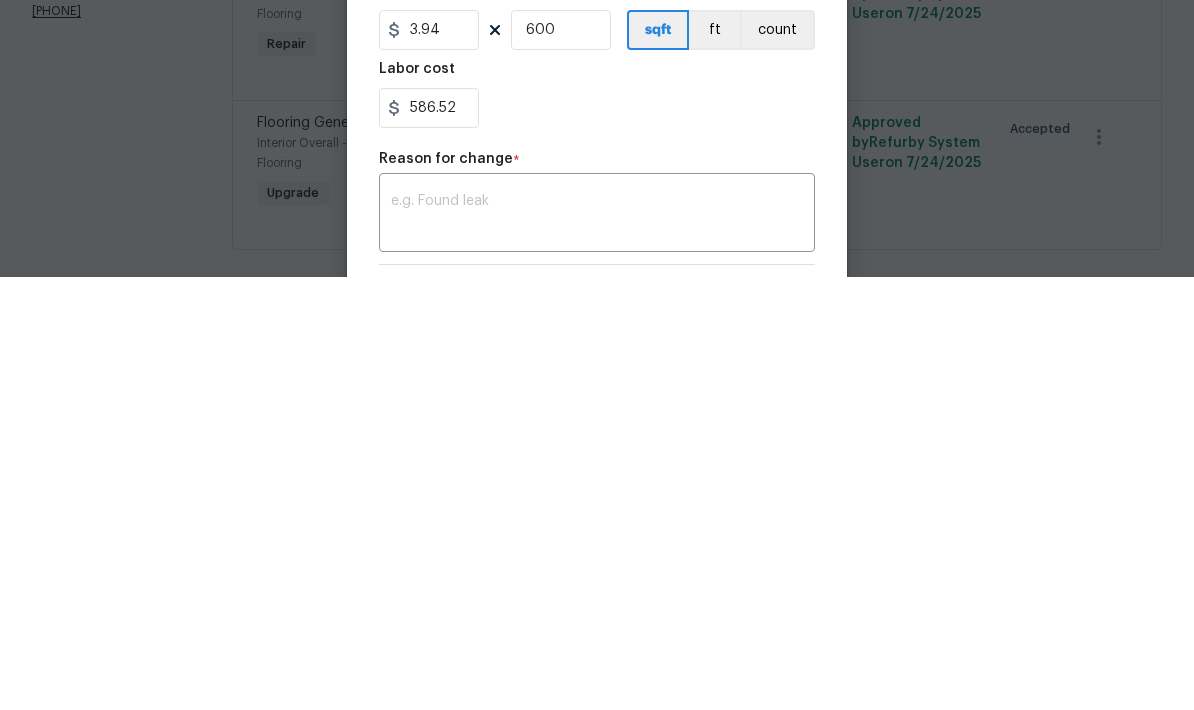 click at bounding box center (597, 648) 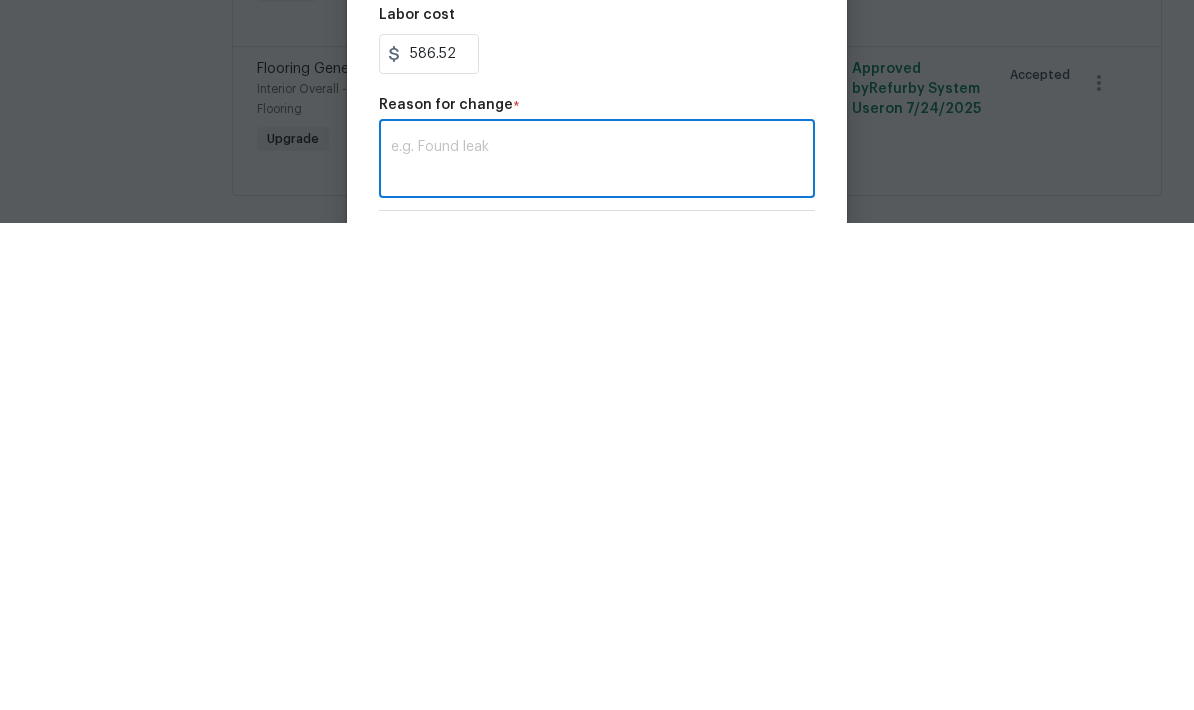 click at bounding box center [597, 648] 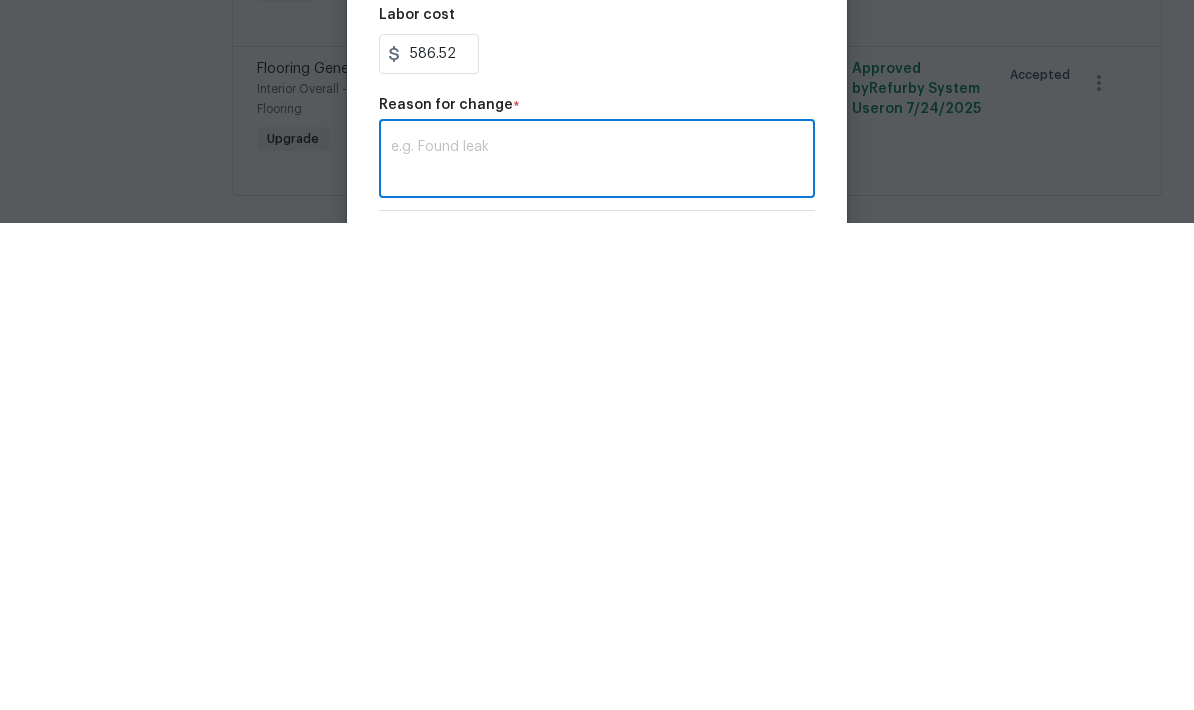 paste on "Apologies for the delay, this unit has been scheduled for Saturday 8/2! Total:$4,726.52" 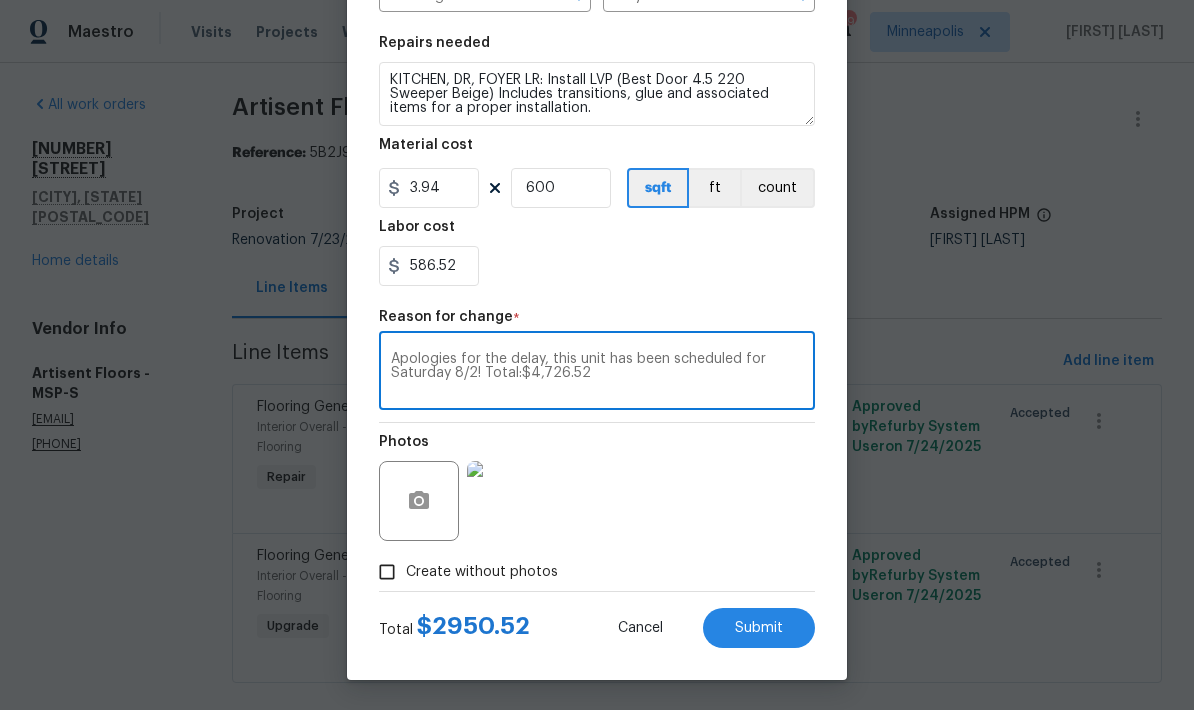 scroll, scrollTop: 279, scrollLeft: 0, axis: vertical 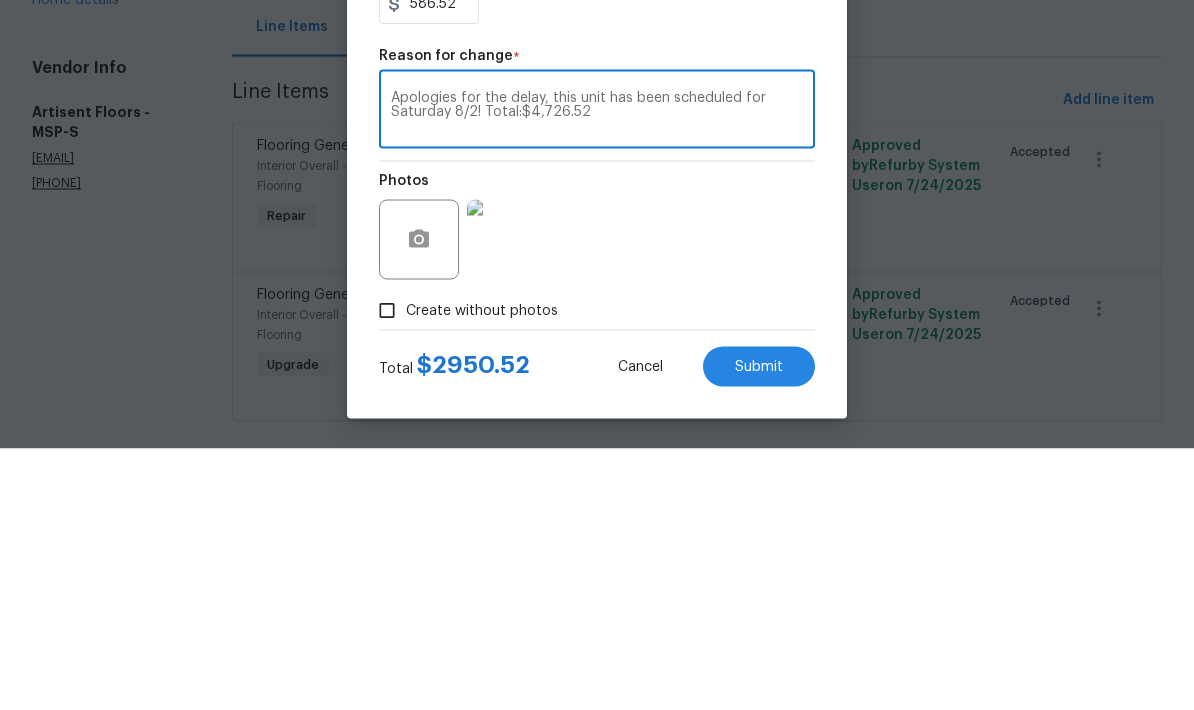 type on "Apologies for the delay, this unit has been scheduled for Saturday 8/2! Total:$4,726.52" 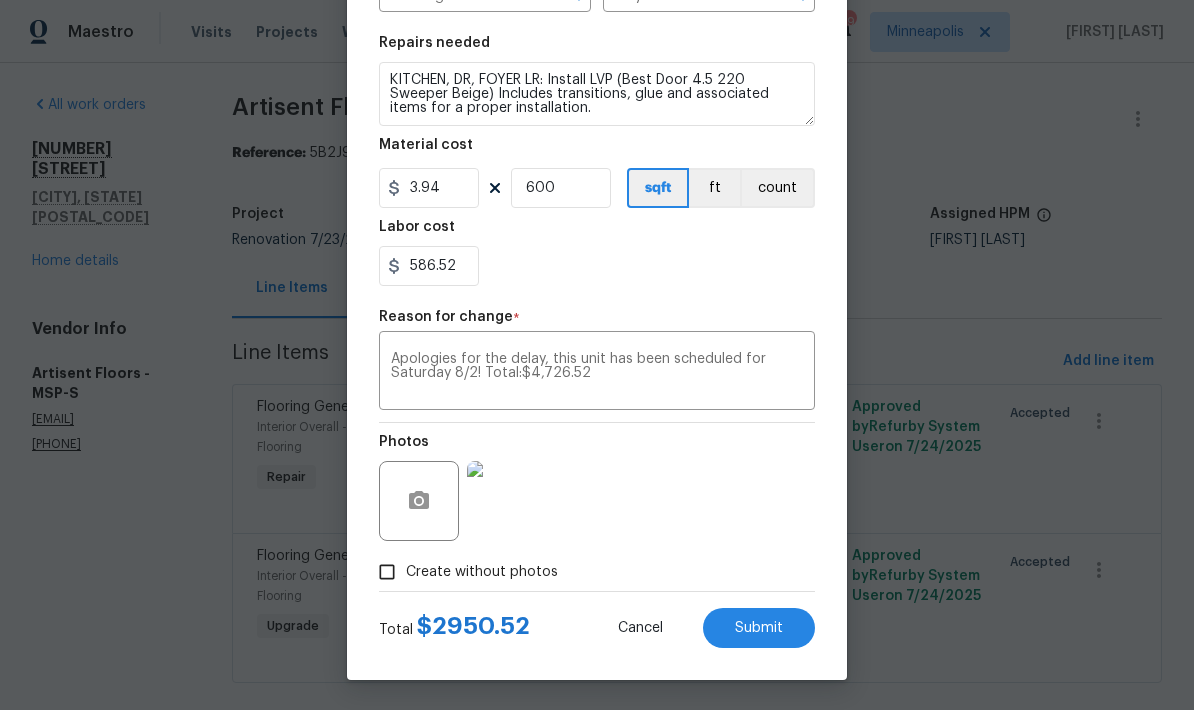 click on "Submit" at bounding box center (759, 628) 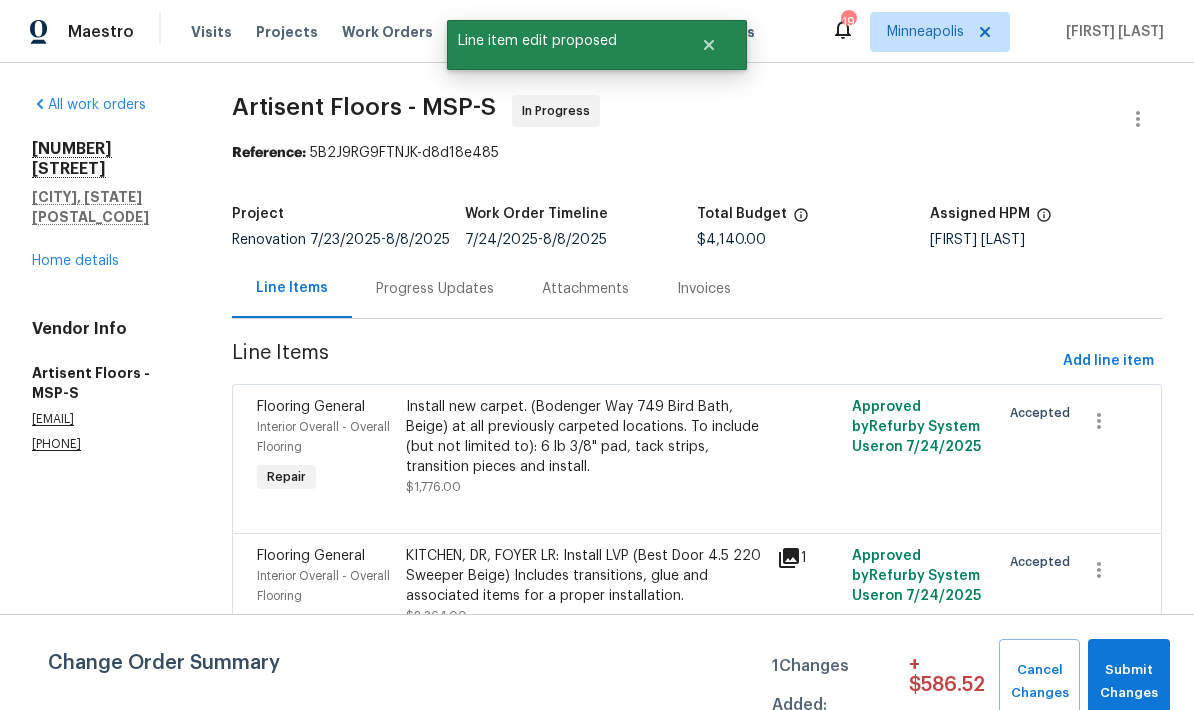 scroll, scrollTop: 0, scrollLeft: 0, axis: both 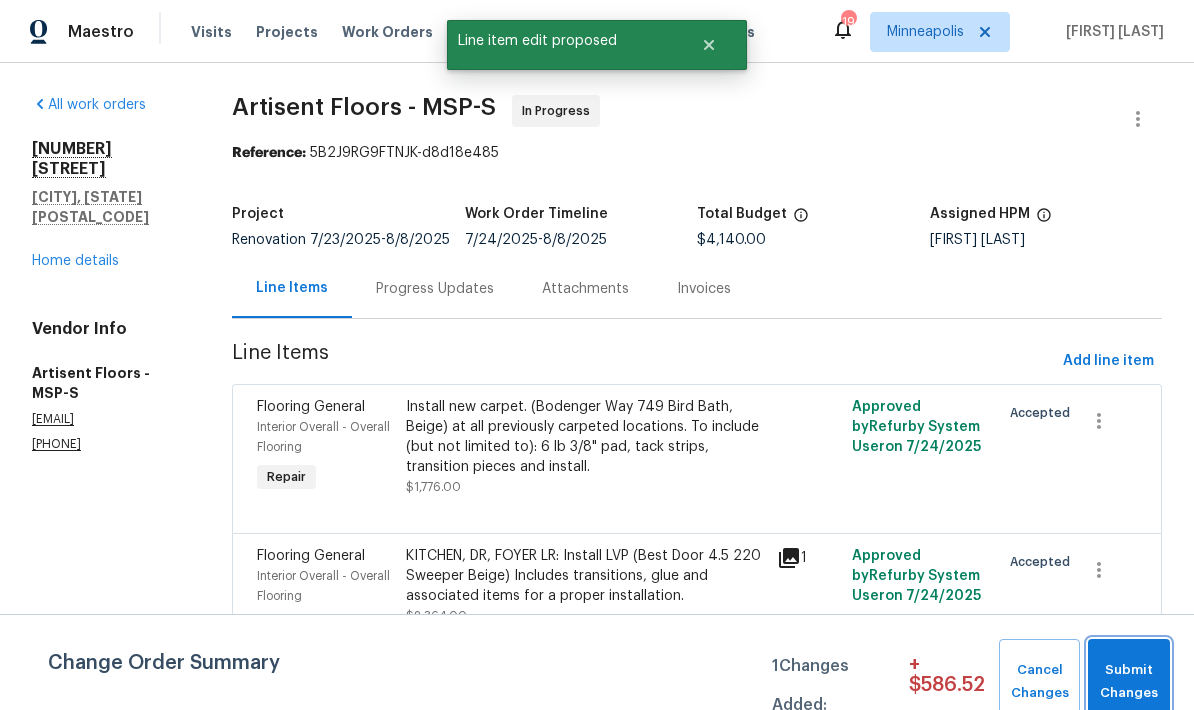 click on "Submit Changes" at bounding box center (1129, 682) 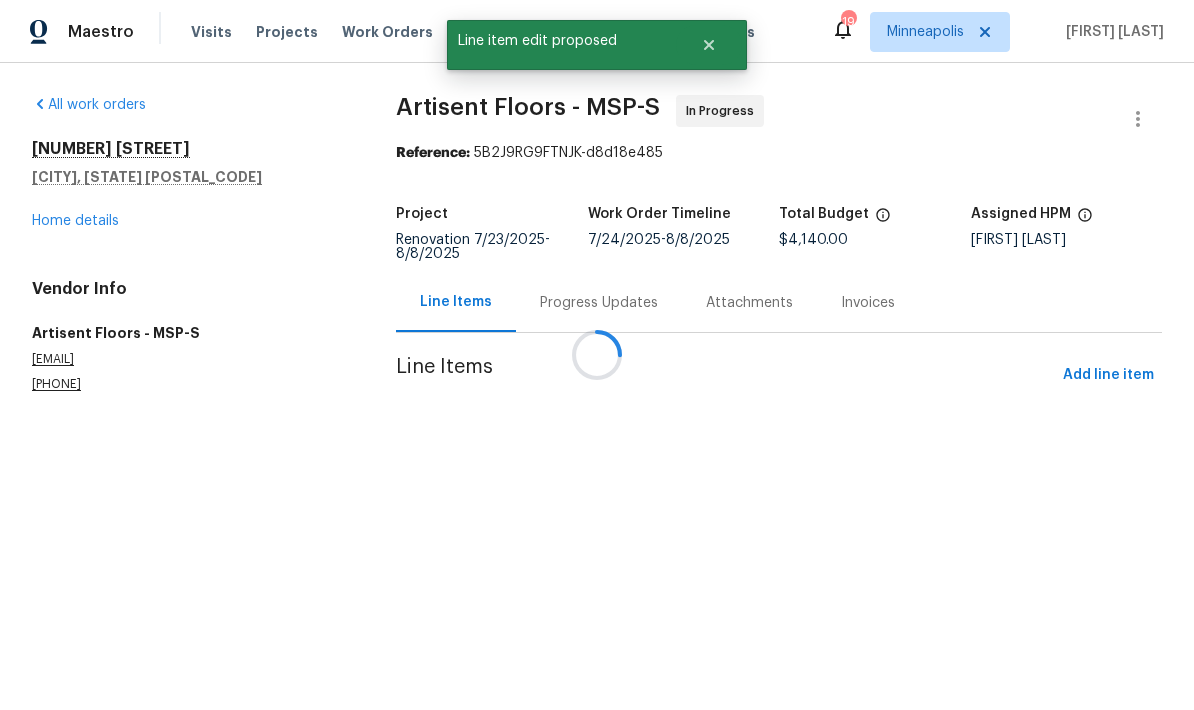 scroll, scrollTop: 0, scrollLeft: 0, axis: both 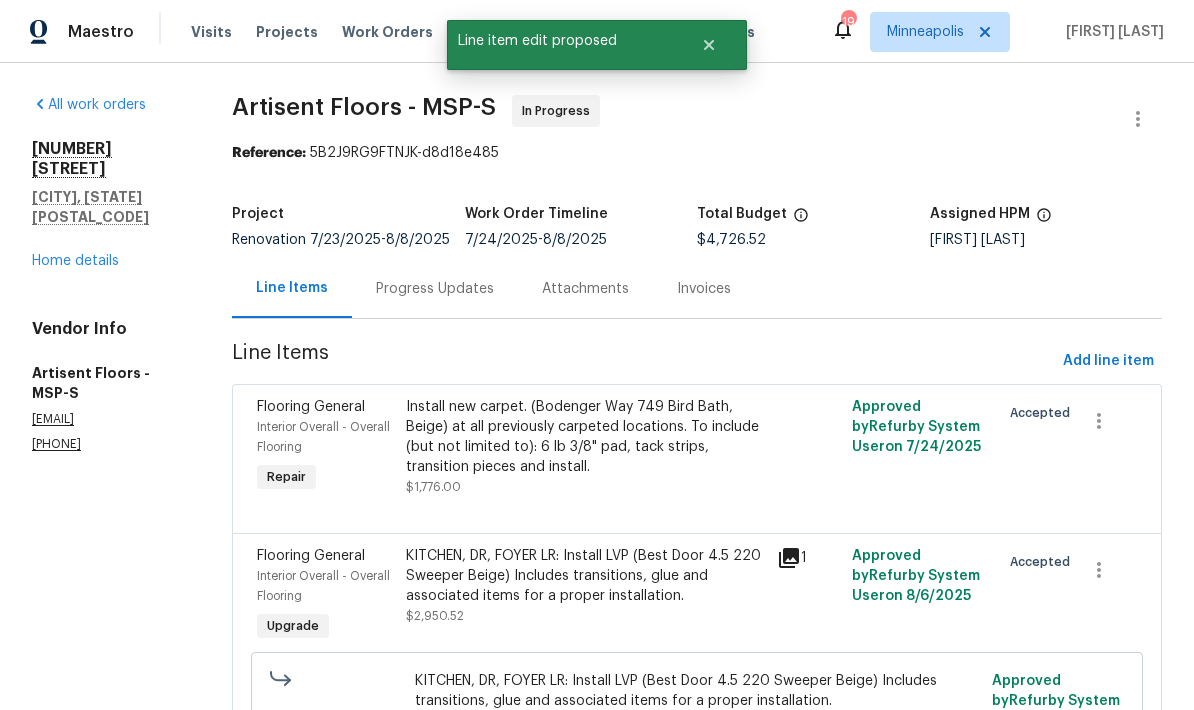click on "Home details" at bounding box center [75, 261] 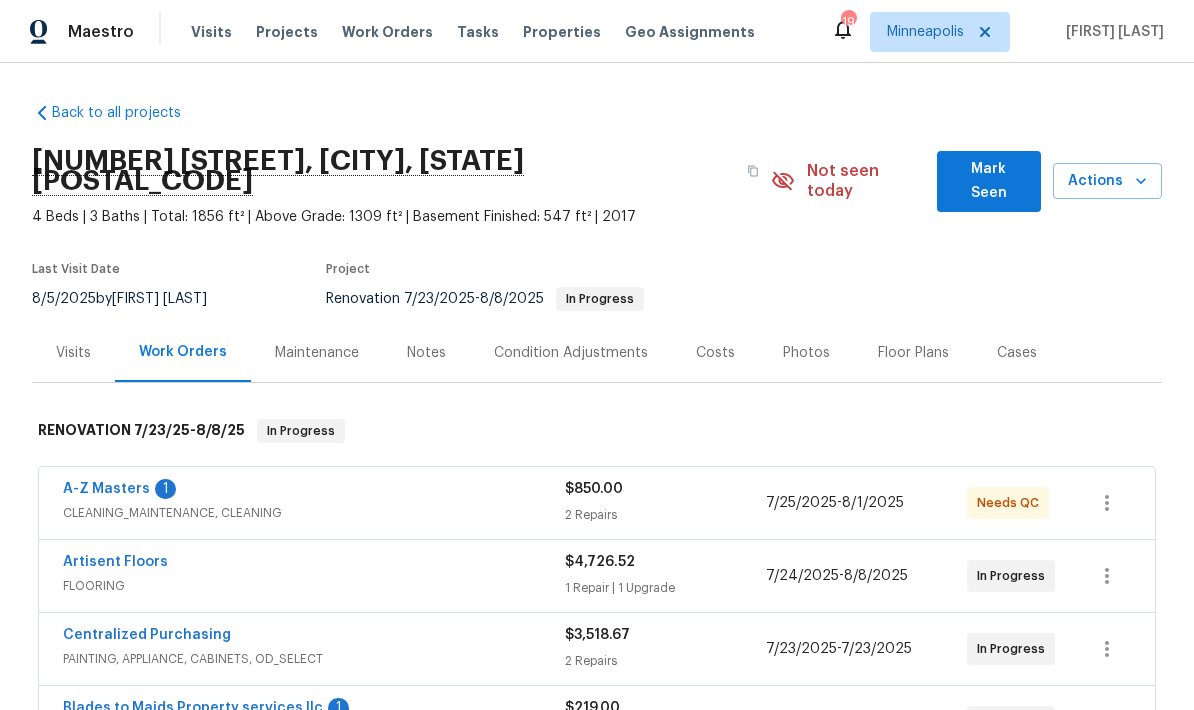 click on "A-Z Masters" at bounding box center (106, 489) 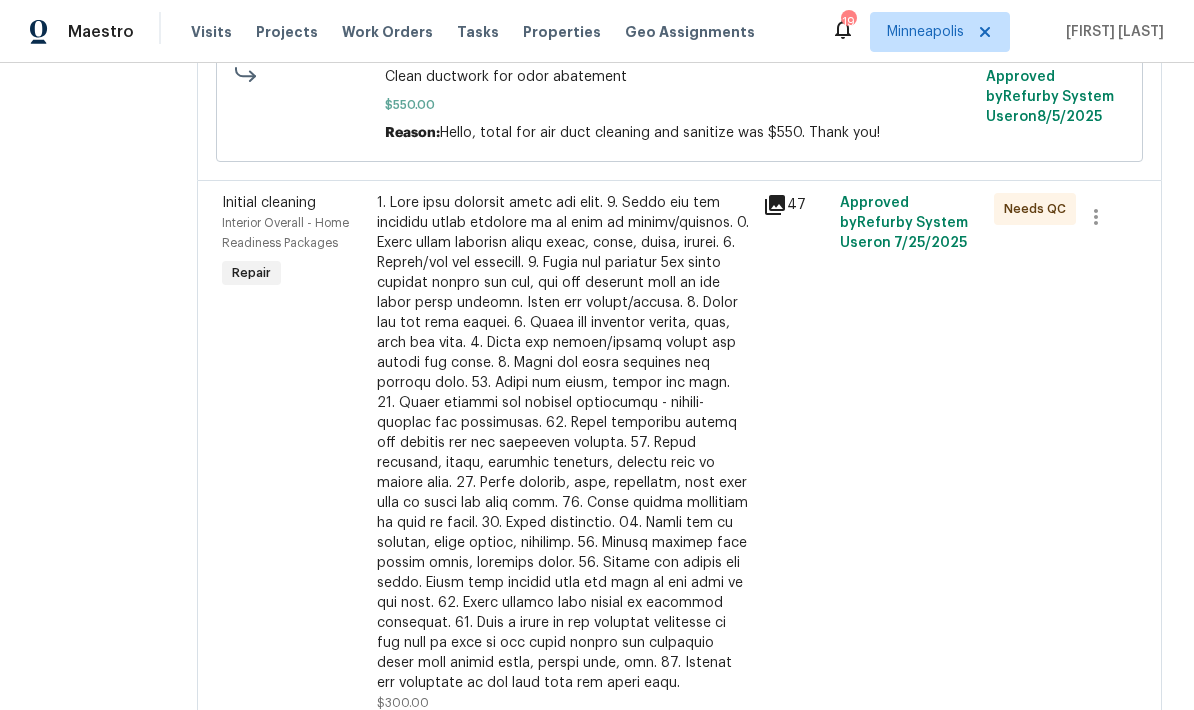 scroll, scrollTop: 434, scrollLeft: 0, axis: vertical 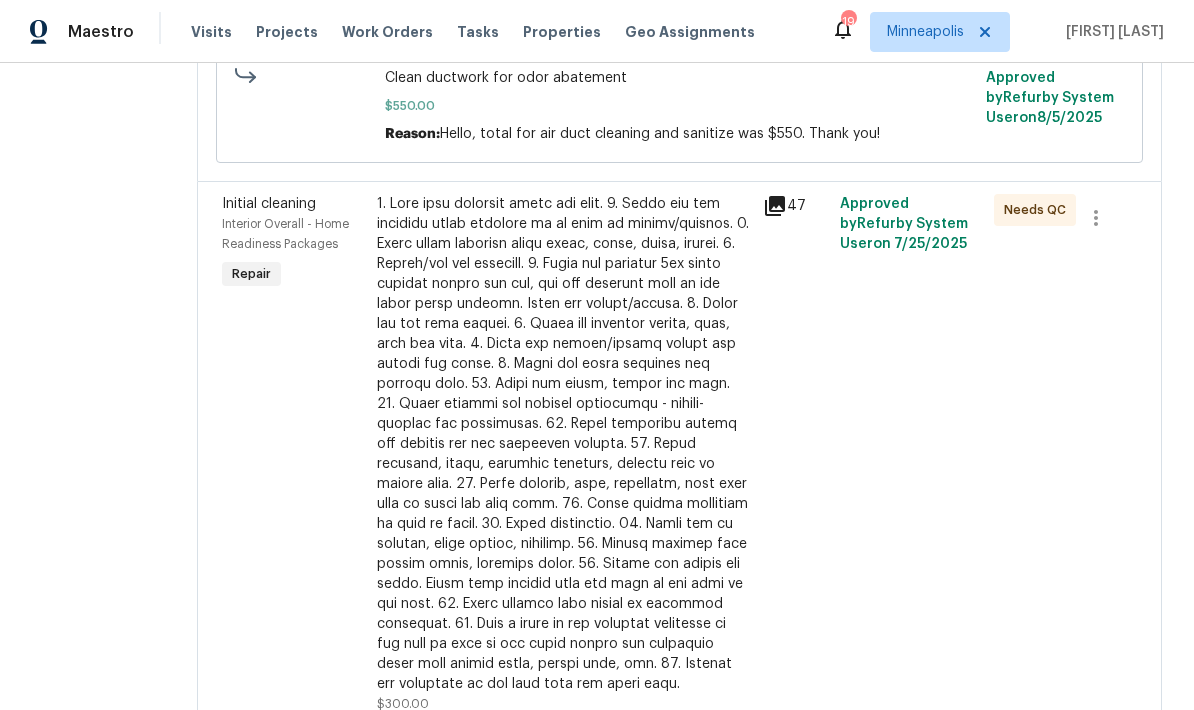 click at bounding box center [564, 444] 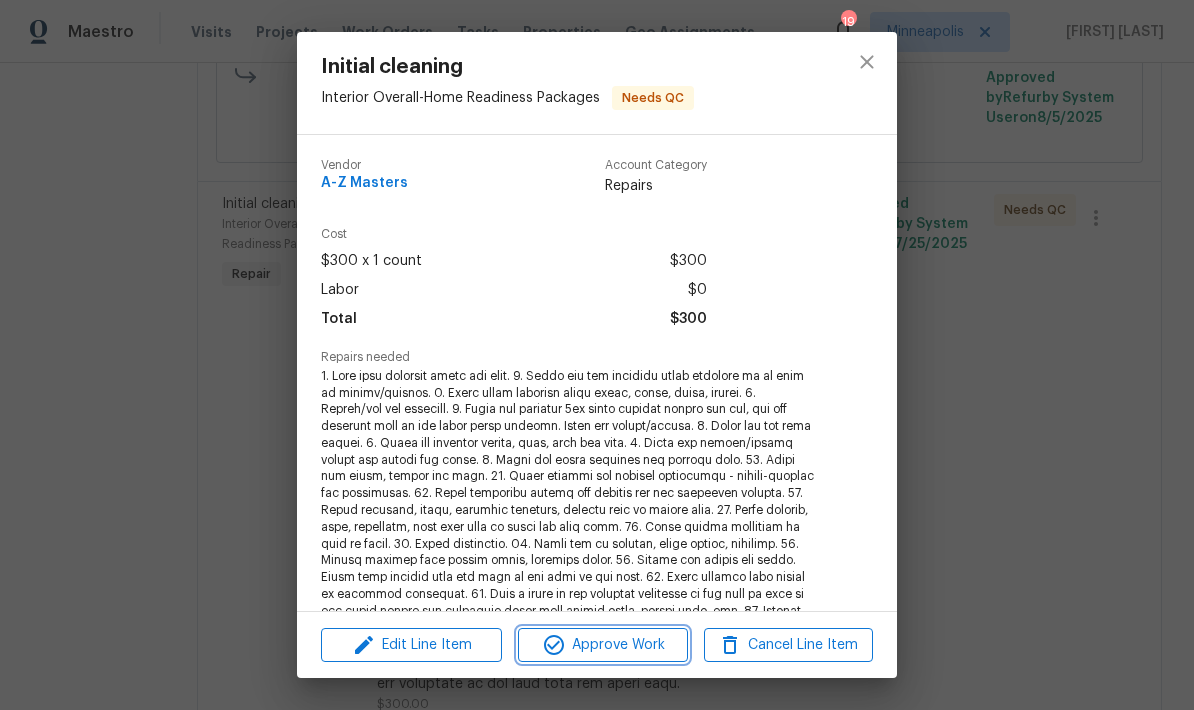 click on "Approve Work" at bounding box center (602, 645) 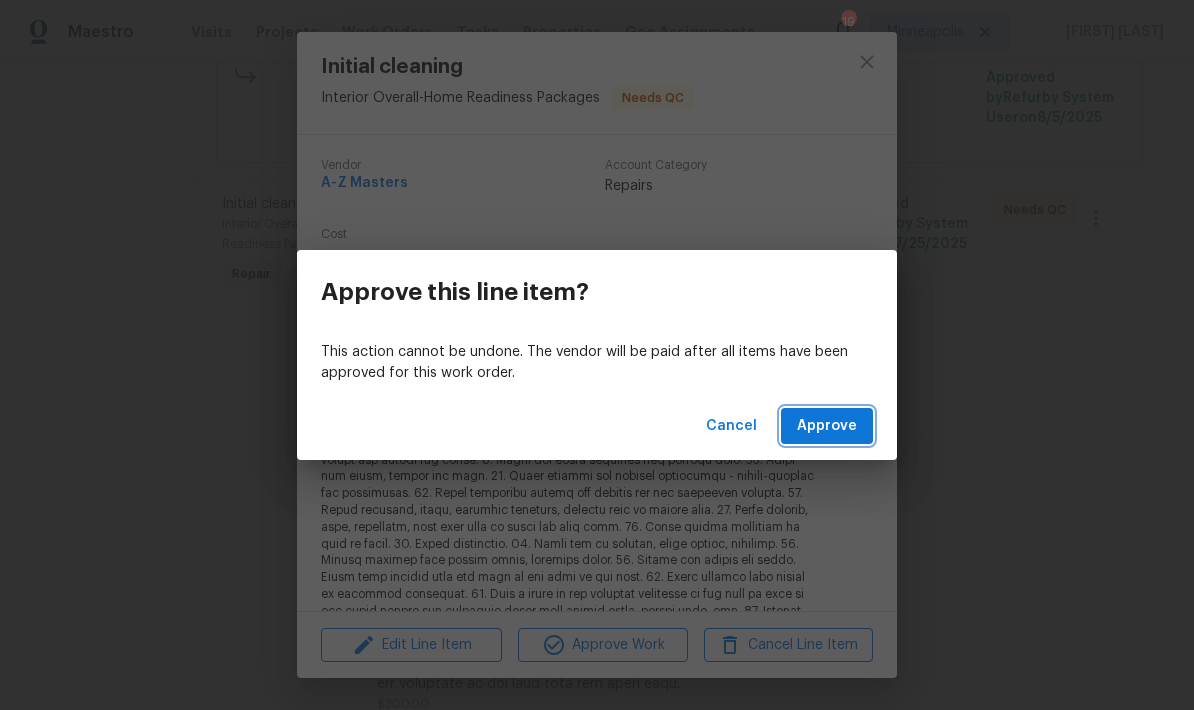 click on "Approve" at bounding box center [827, 426] 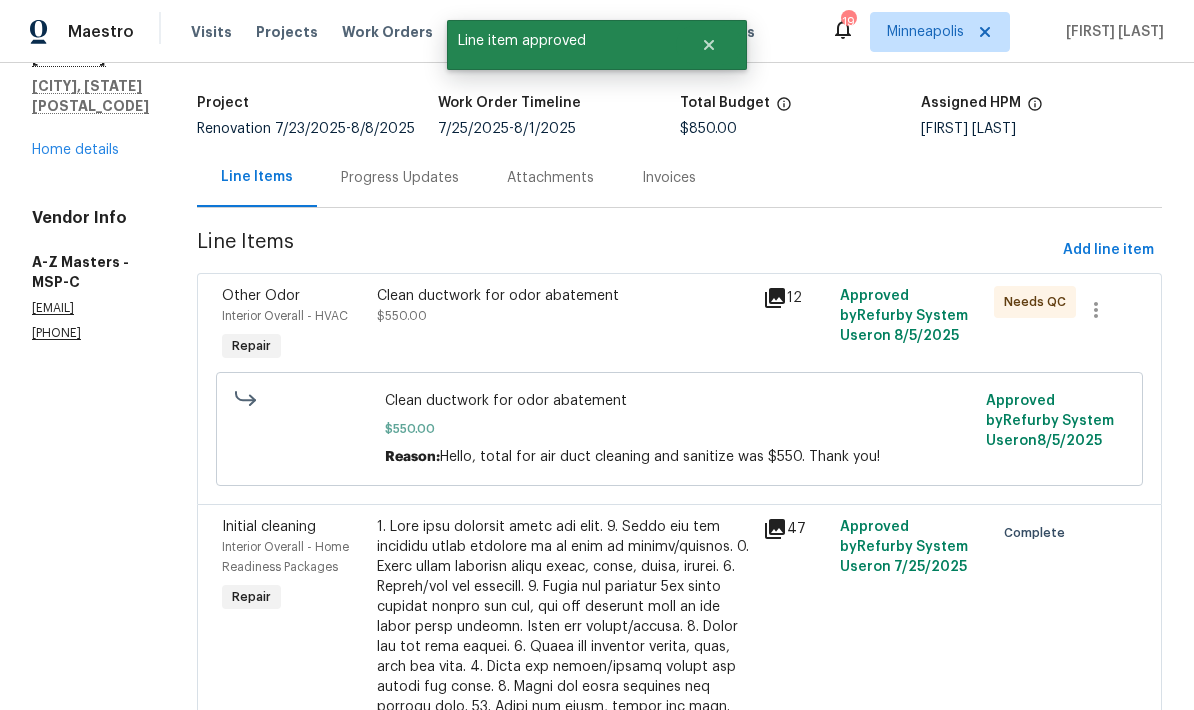 scroll, scrollTop: 92, scrollLeft: 0, axis: vertical 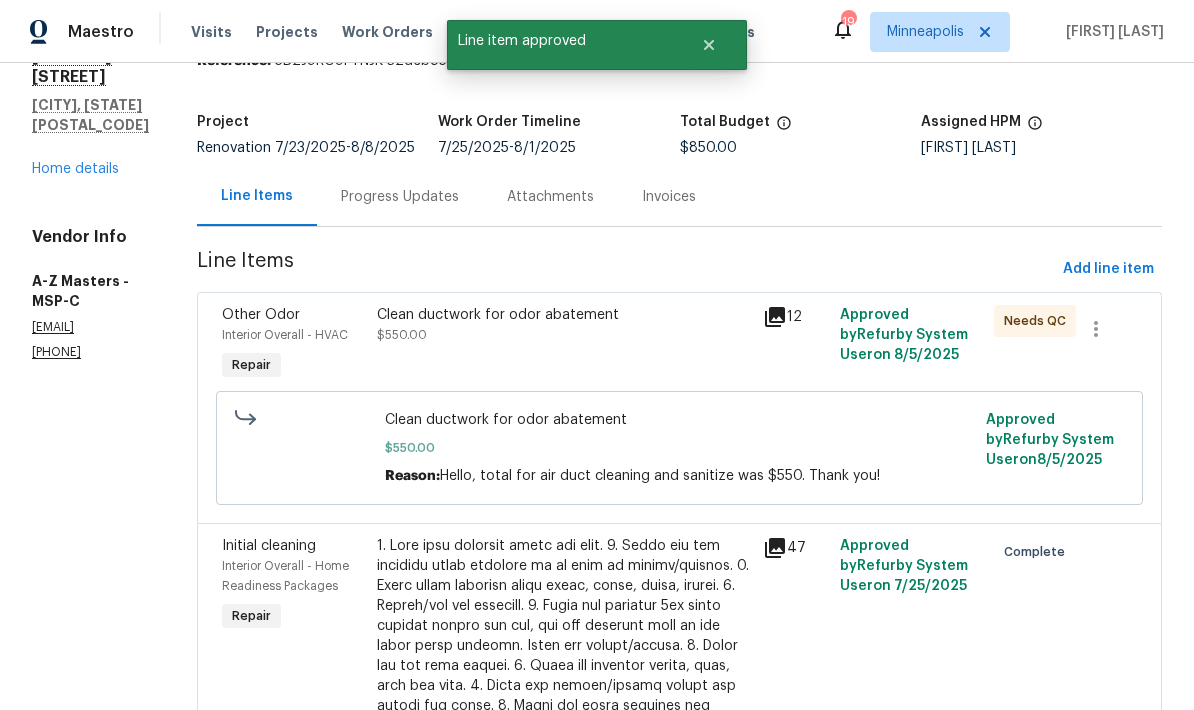 click on "Clean ductwork for odor abatement $550.00" at bounding box center [564, 325] 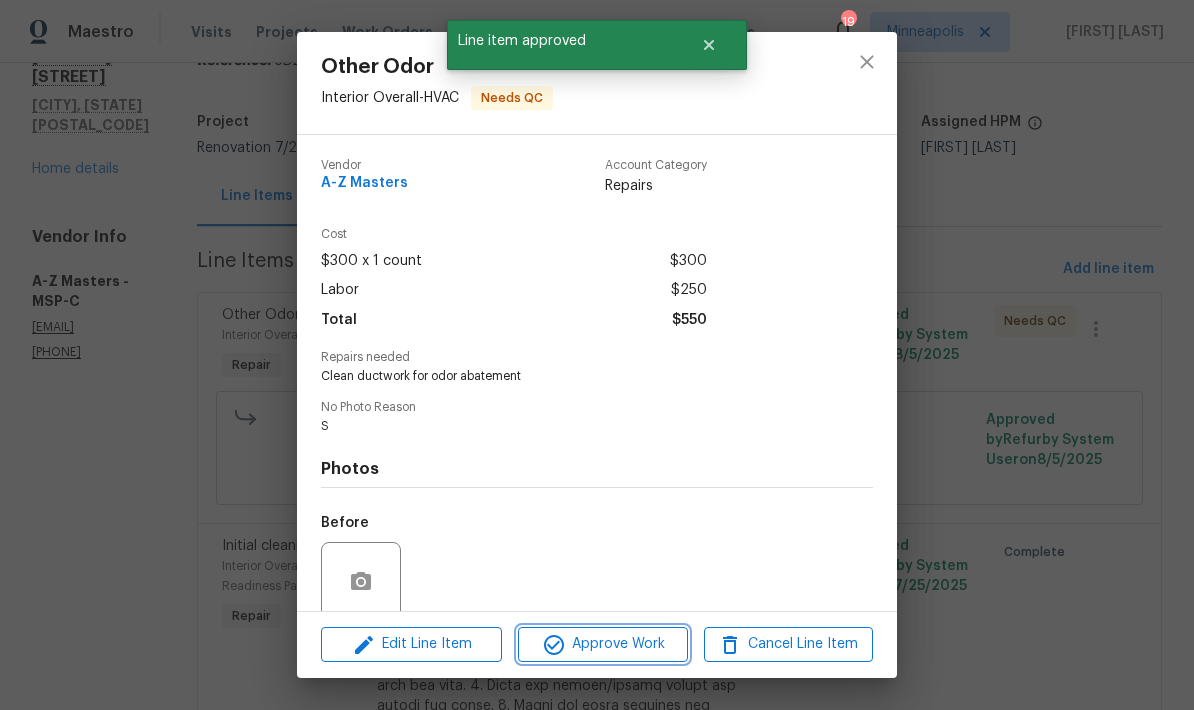 click on "Approve Work" at bounding box center [602, 644] 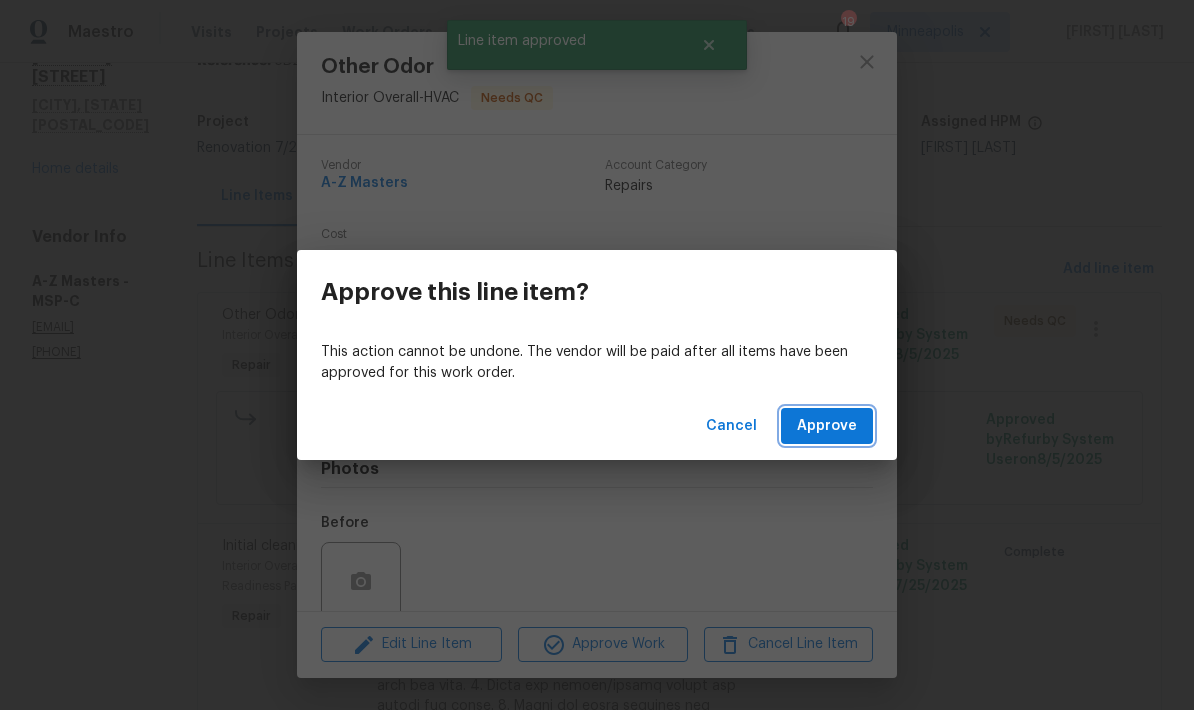 click on "Approve" at bounding box center [827, 426] 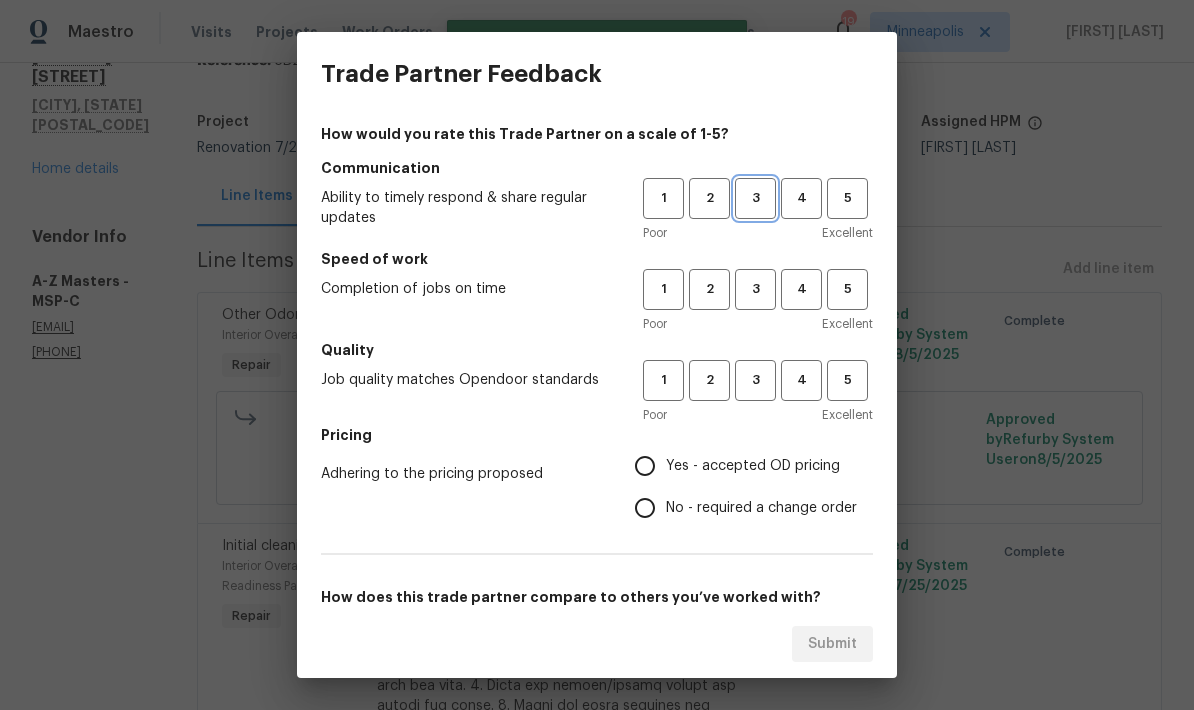 click on "3" at bounding box center [755, 198] 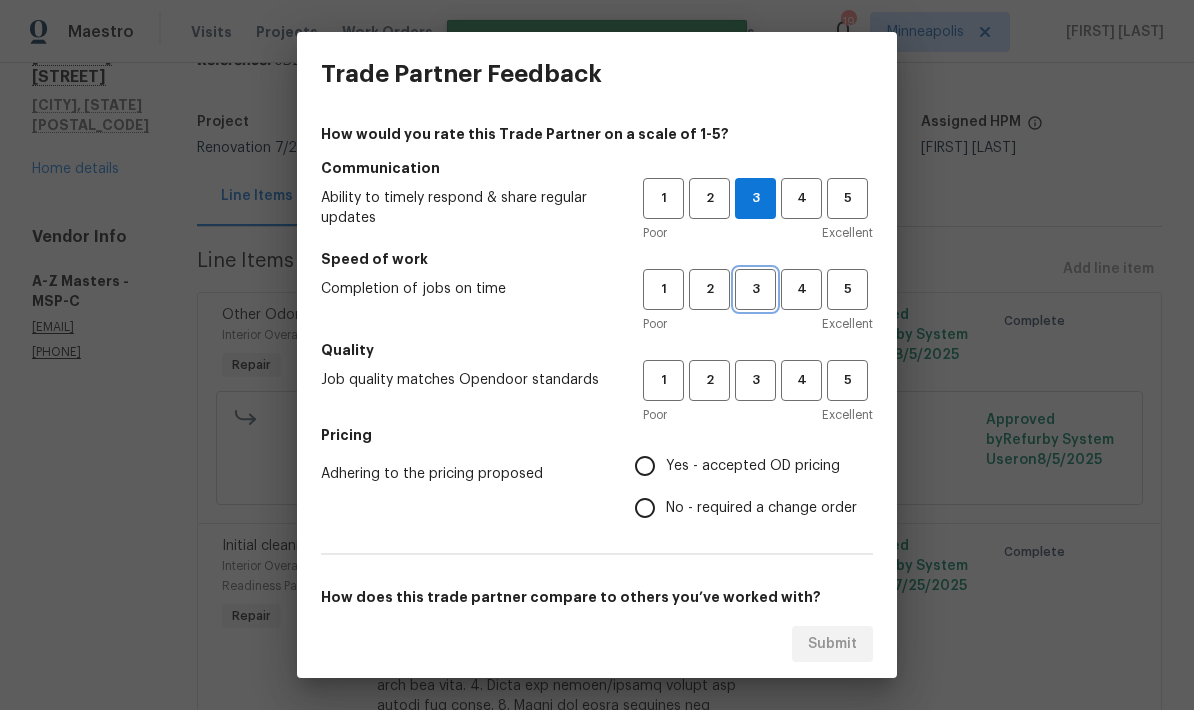 click on "3" at bounding box center (755, 289) 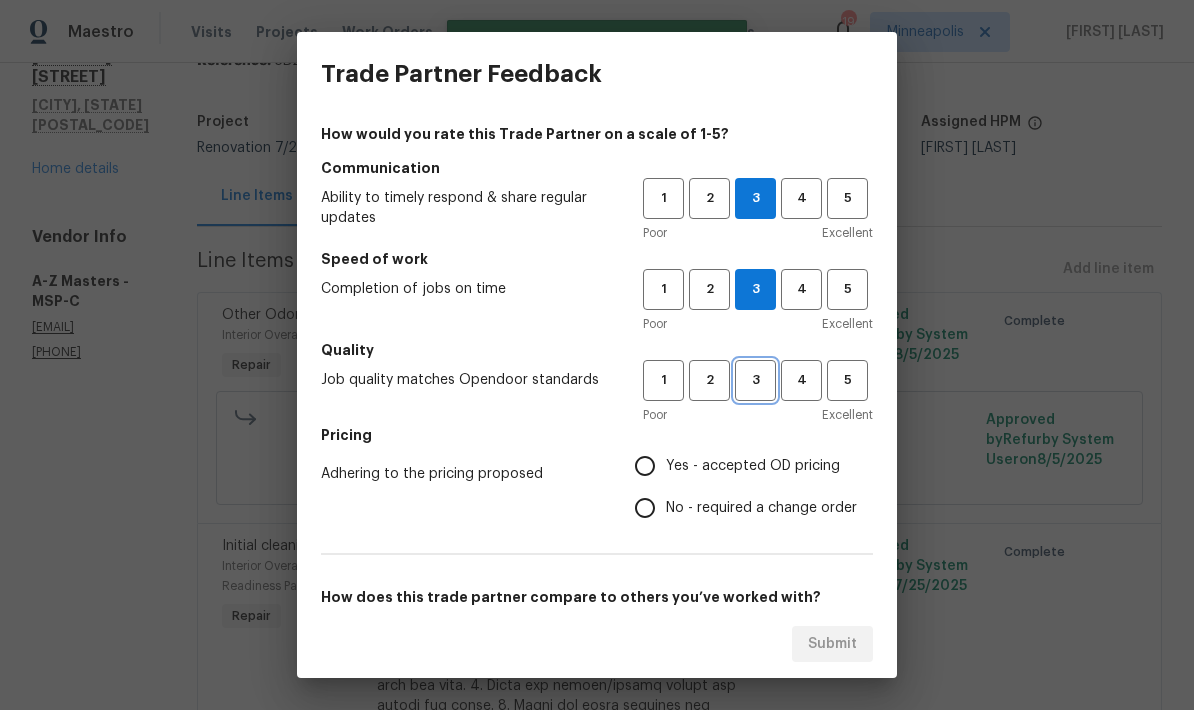 click on "3" at bounding box center (755, 380) 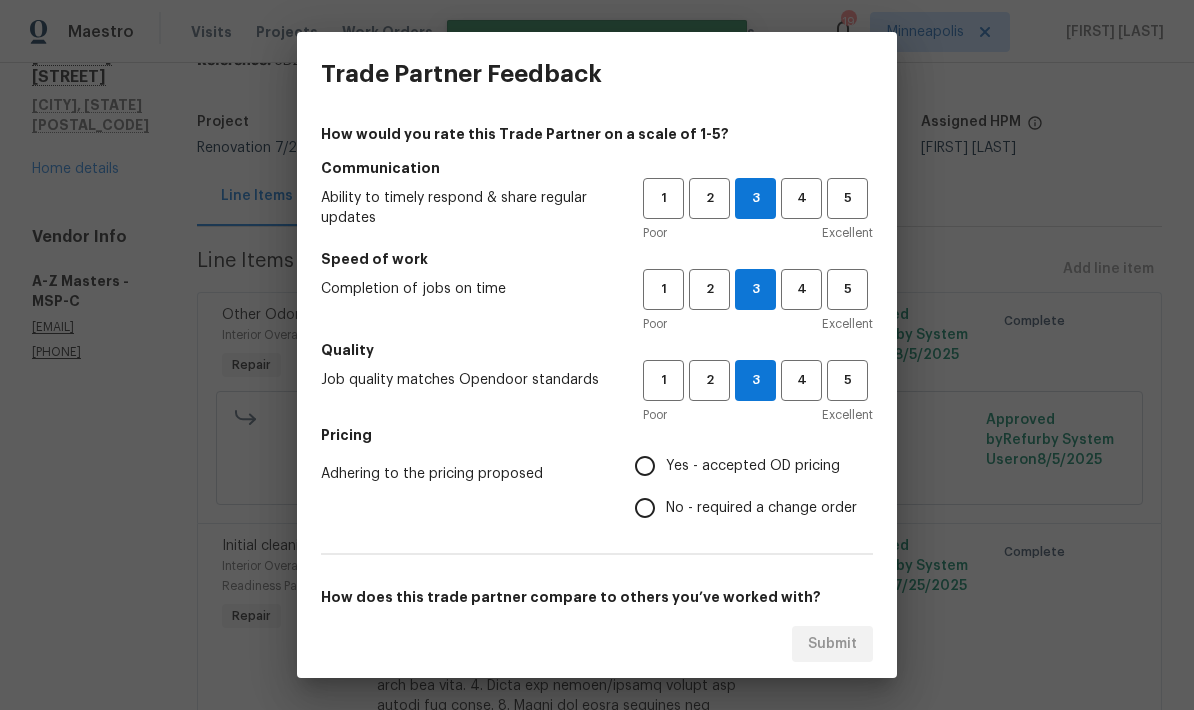 click on "Yes - accepted OD pricing" at bounding box center [645, 466] 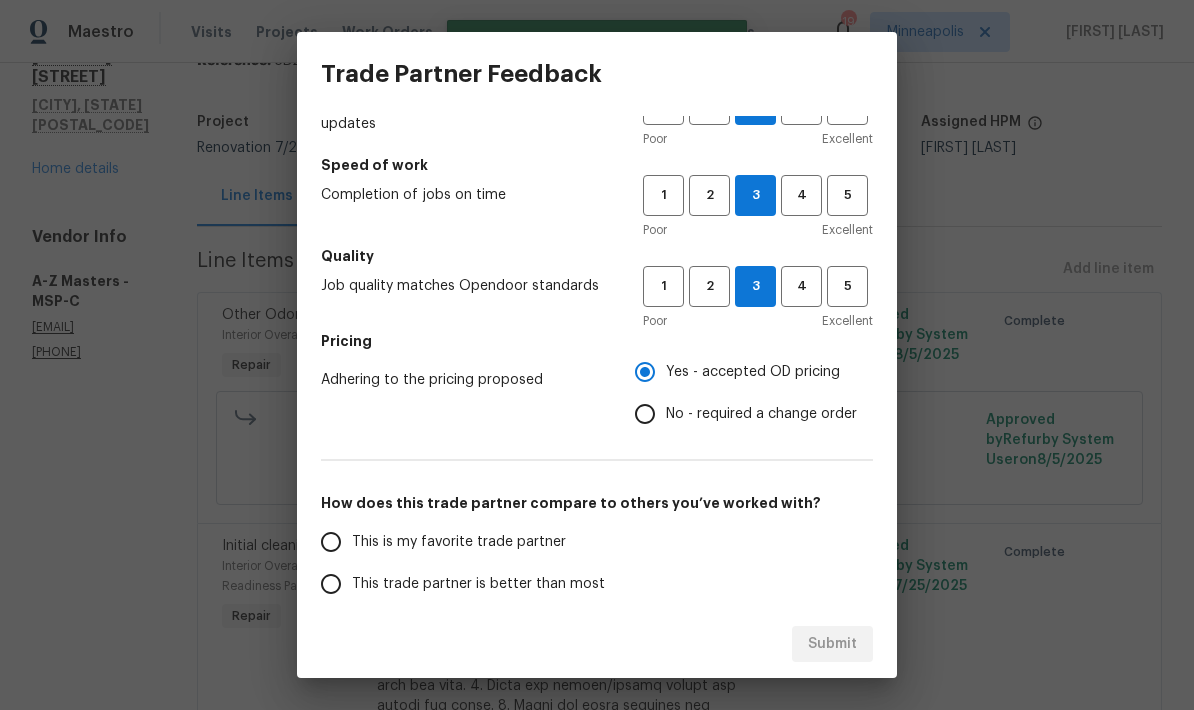 scroll, scrollTop: 244, scrollLeft: 0, axis: vertical 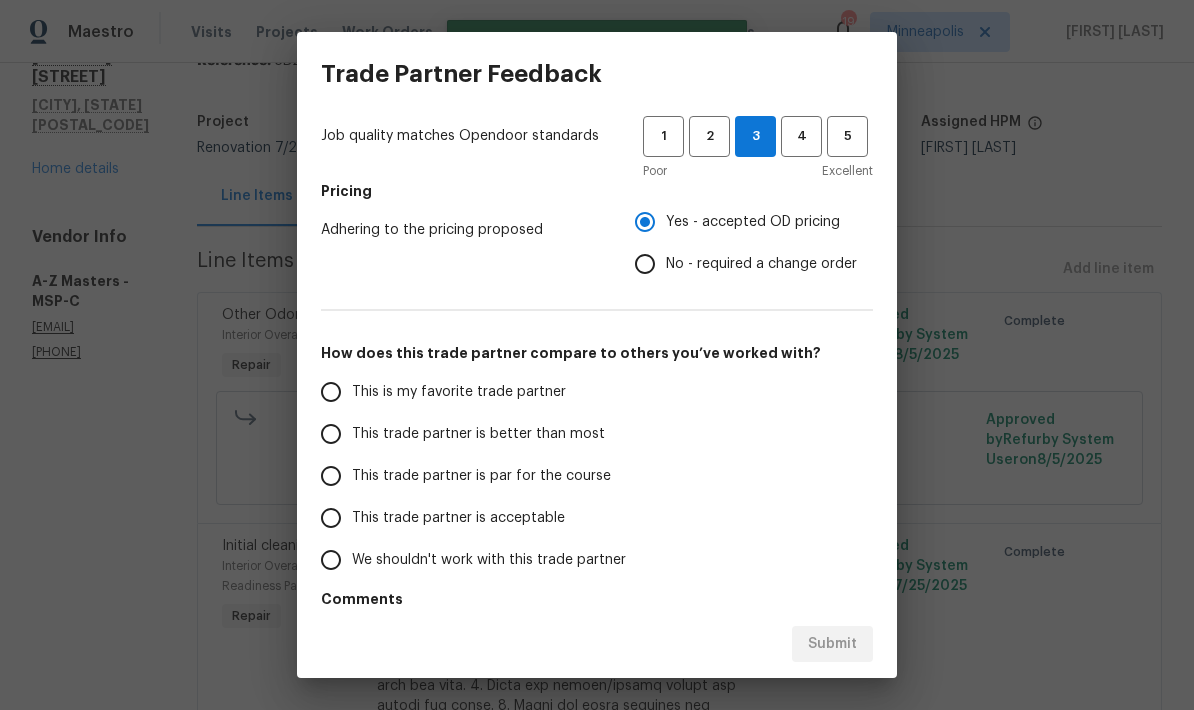 click on "This trade partner is par for the course" at bounding box center [331, 476] 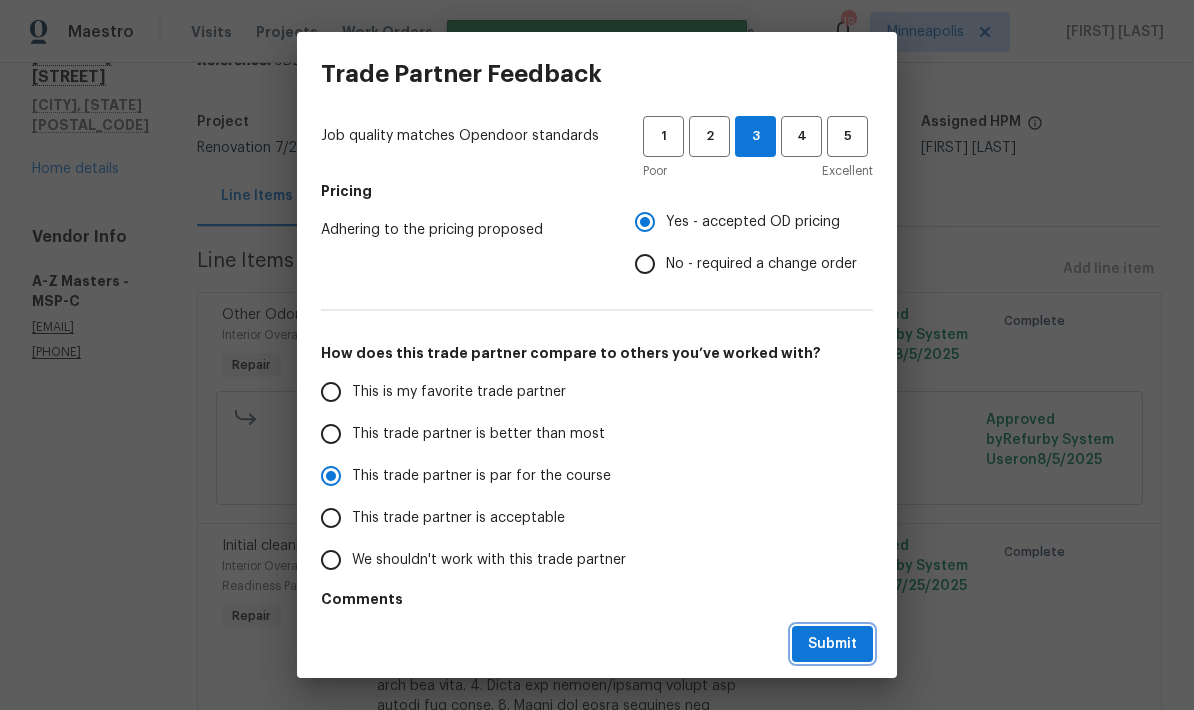 click on "Submit" at bounding box center (832, 644) 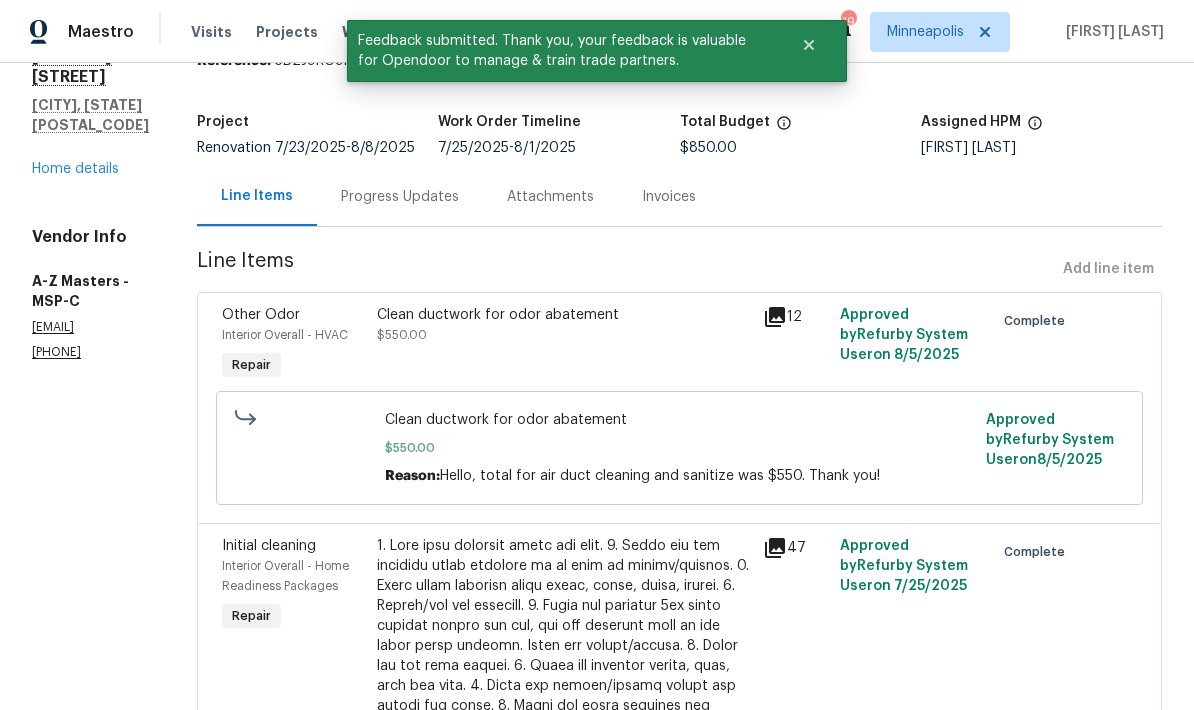 click on "Home details" at bounding box center [75, 169] 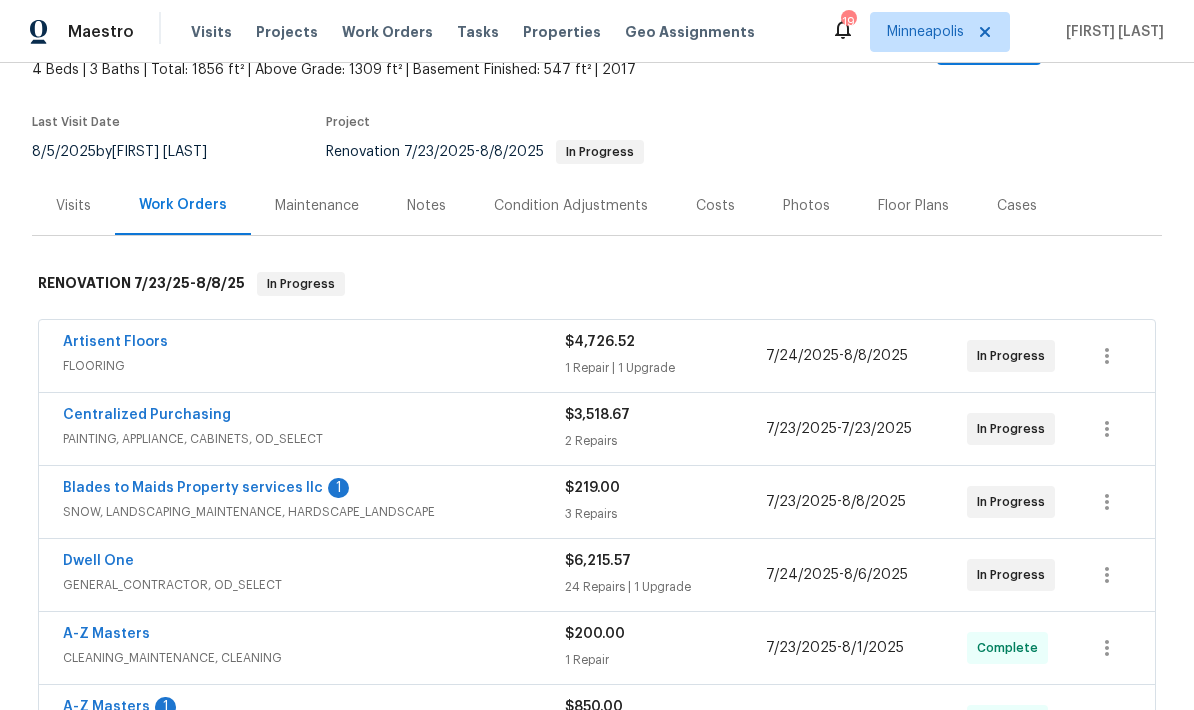 scroll, scrollTop: 148, scrollLeft: 0, axis: vertical 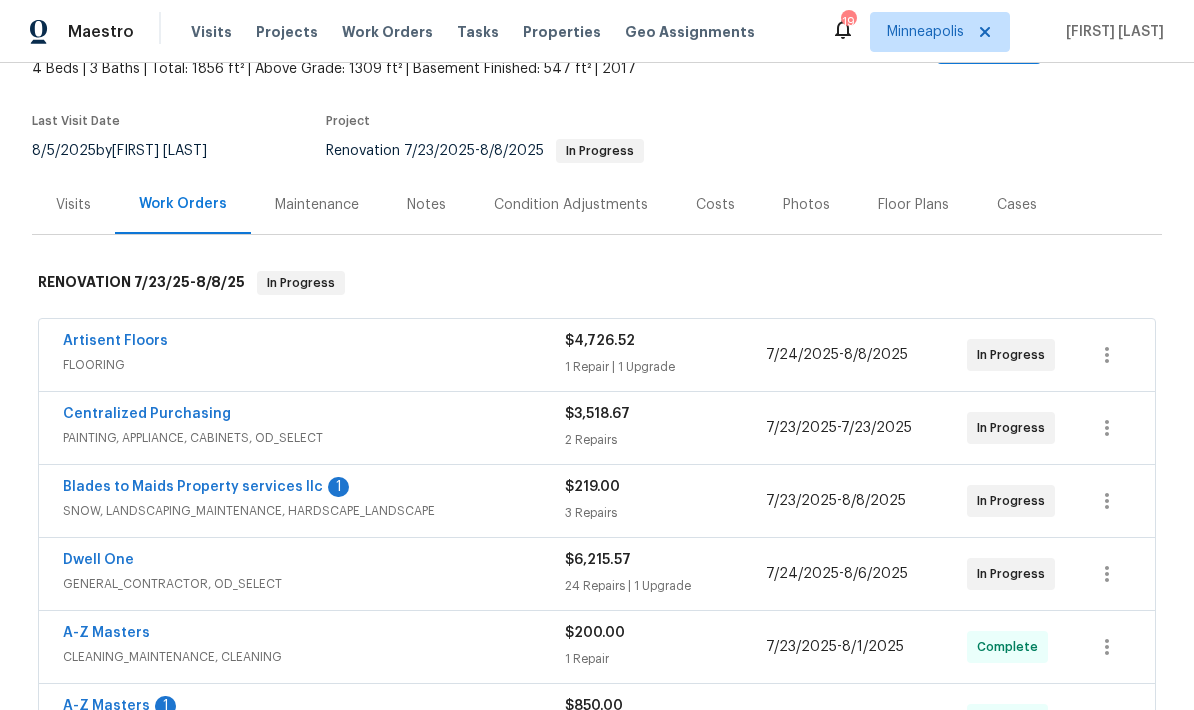 click on "Blades to Maids Property services llc" at bounding box center [193, 487] 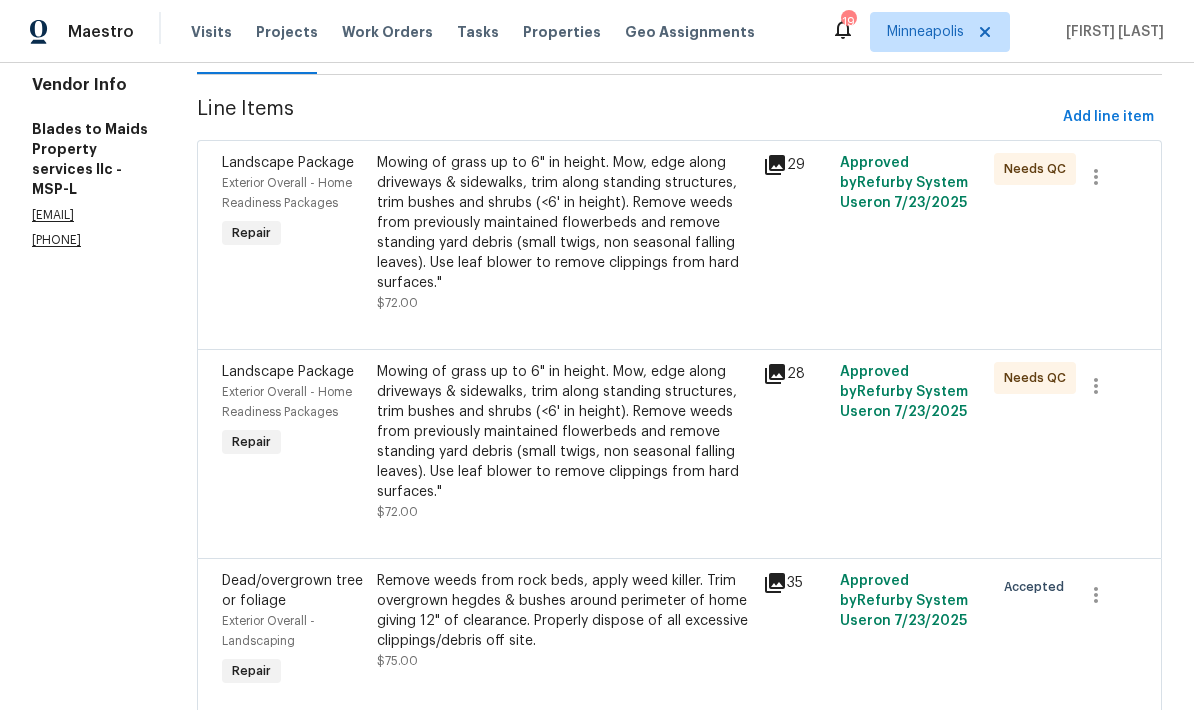 scroll, scrollTop: 243, scrollLeft: 0, axis: vertical 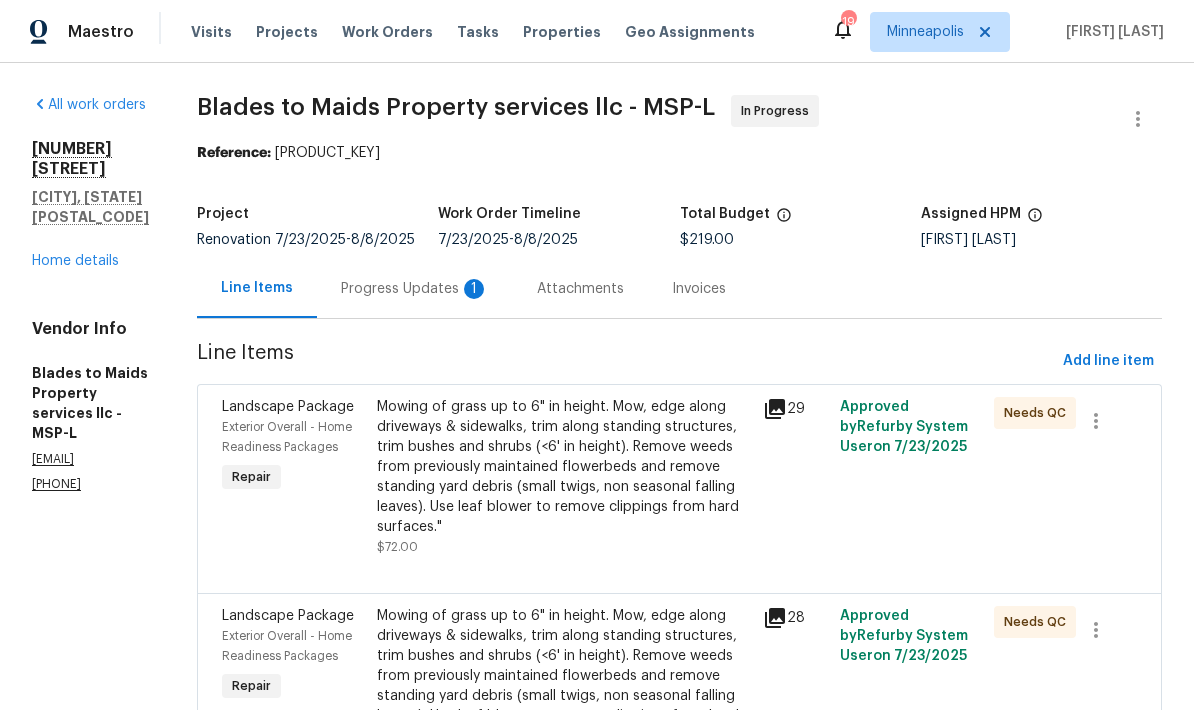 click on "Progress Updates 1" at bounding box center [415, 289] 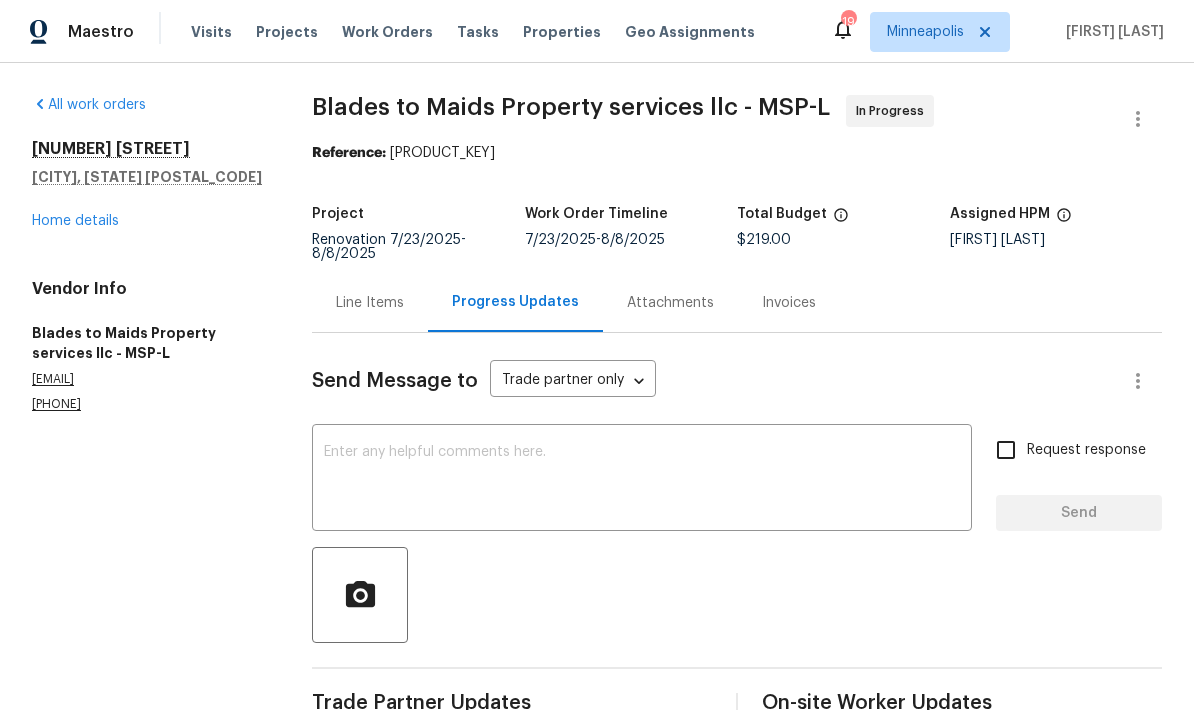 scroll, scrollTop: 0, scrollLeft: 0, axis: both 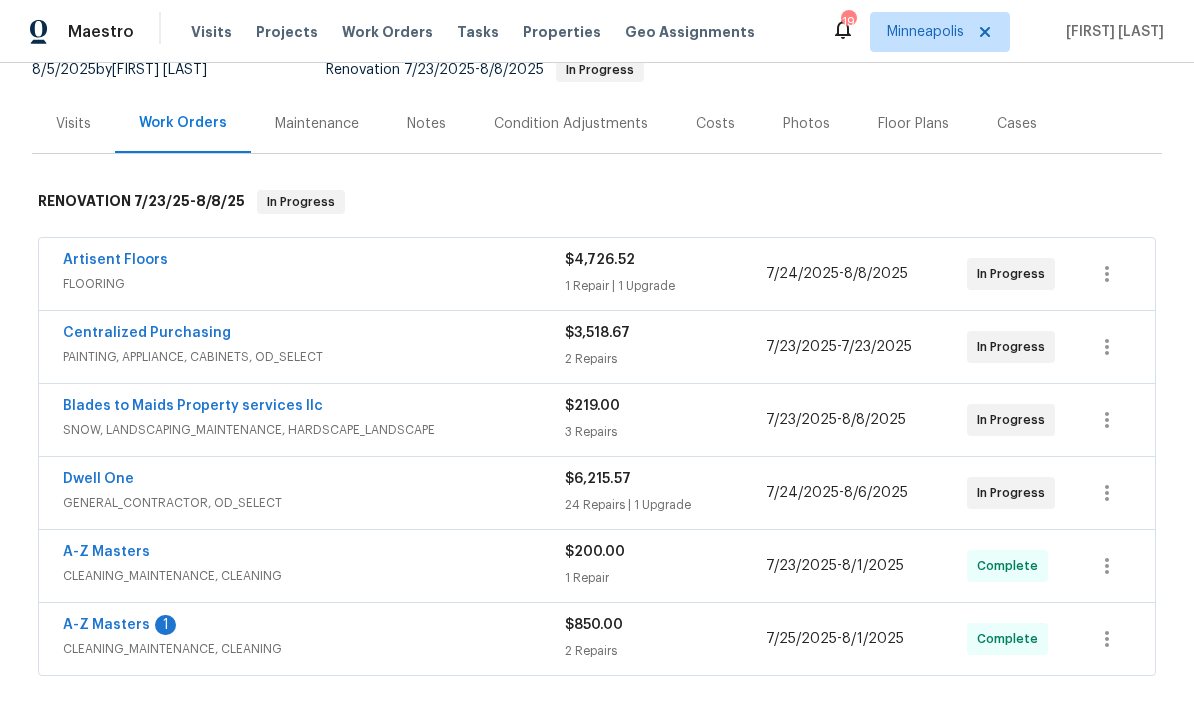 click on "Blades to Maids Property services llc" at bounding box center (193, 406) 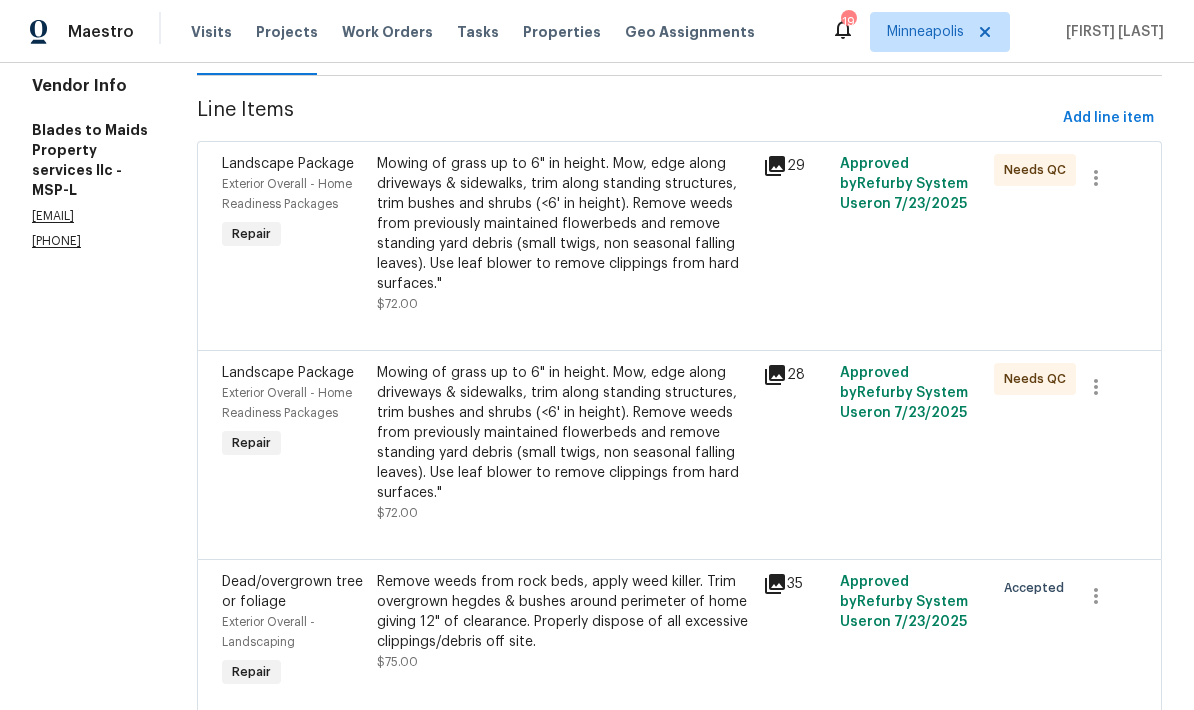 scroll, scrollTop: 242, scrollLeft: 0, axis: vertical 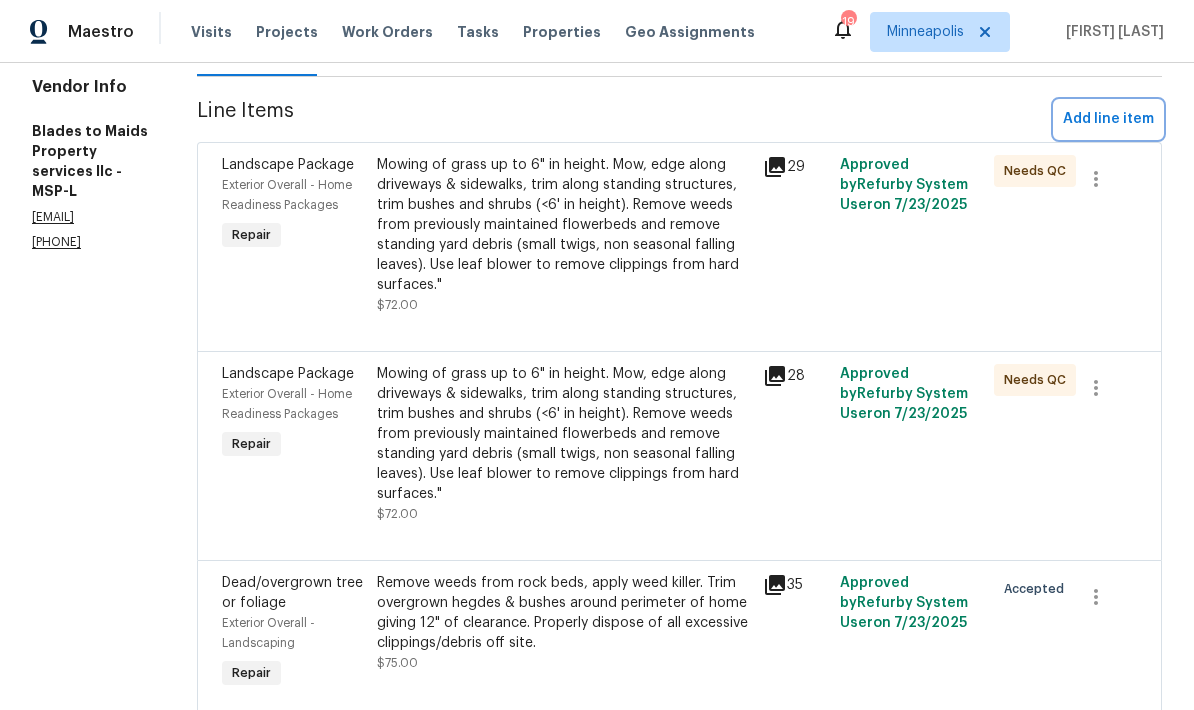 click on "Add line item" at bounding box center [1108, 119] 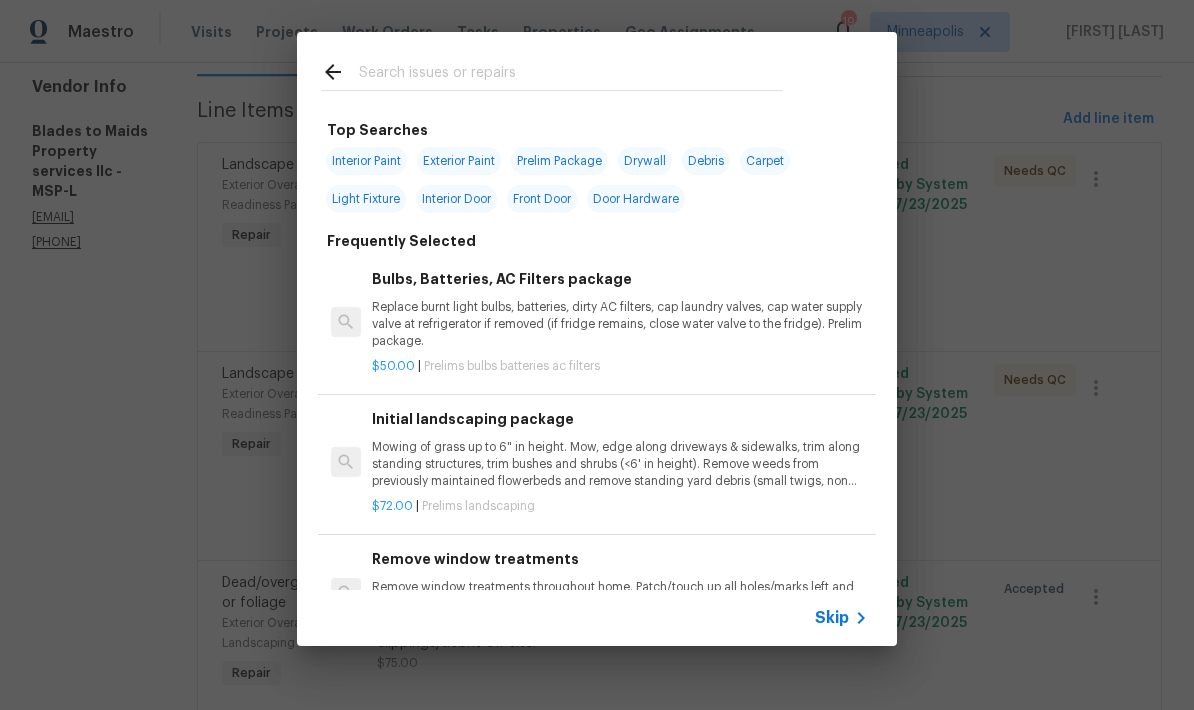click at bounding box center (571, 75) 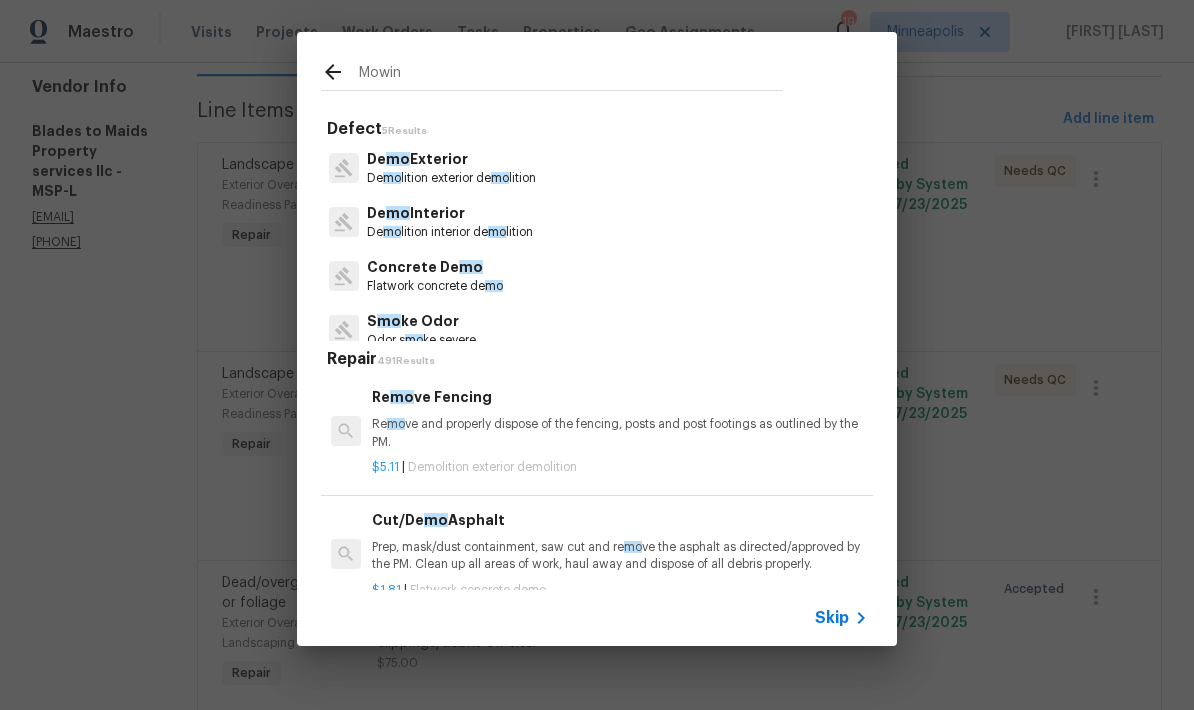 type on "Mowing" 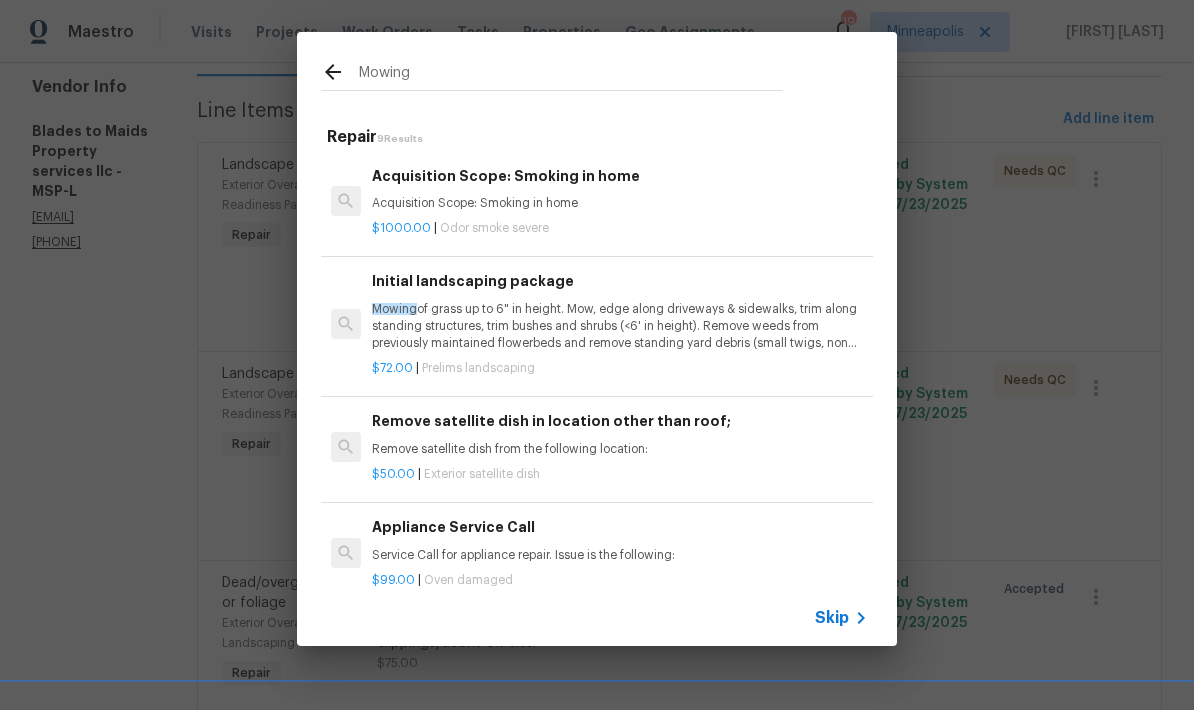 click on "Mowing  of grass up to 6" in height. Mow, edge along driveways & sidewalks, trim along standing structures, trim bushes and shrubs (<6' in height). Remove weeds from previously maintained flowerbeds and remove standing yard debris (small twigs, non seasonal falling leaves).  Use leaf blower to remove clippings from hard surfaces."" at bounding box center [620, 326] 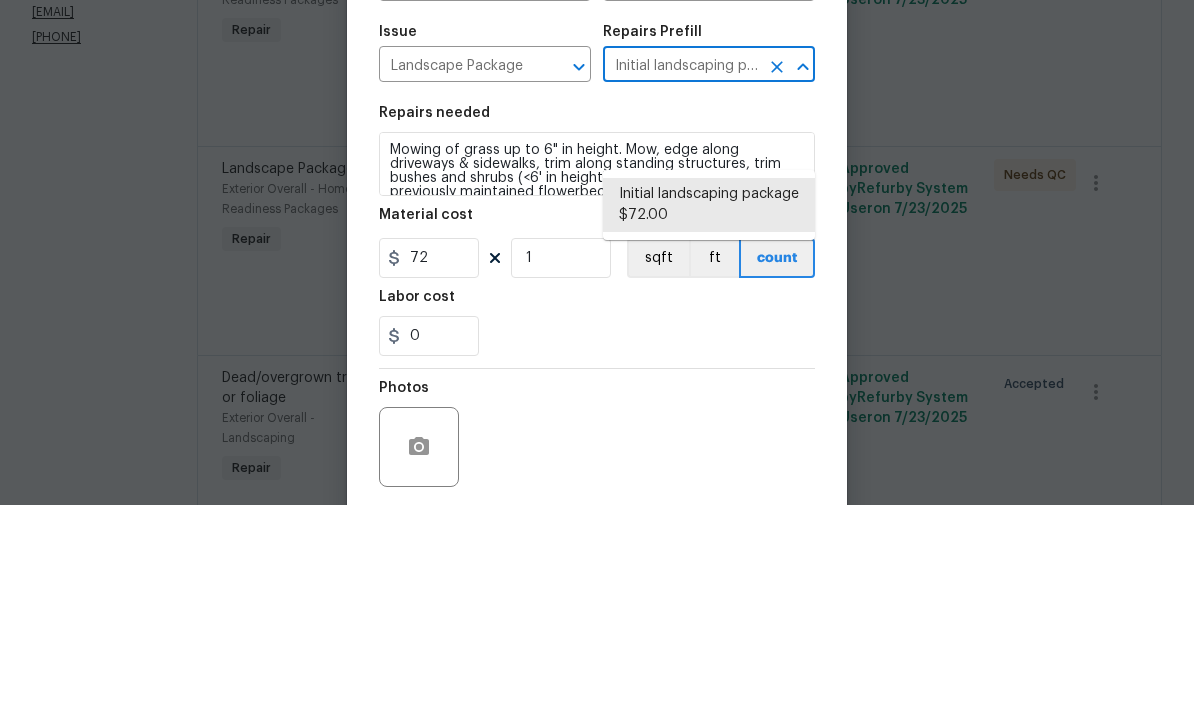 scroll, scrollTop: 80, scrollLeft: 0, axis: vertical 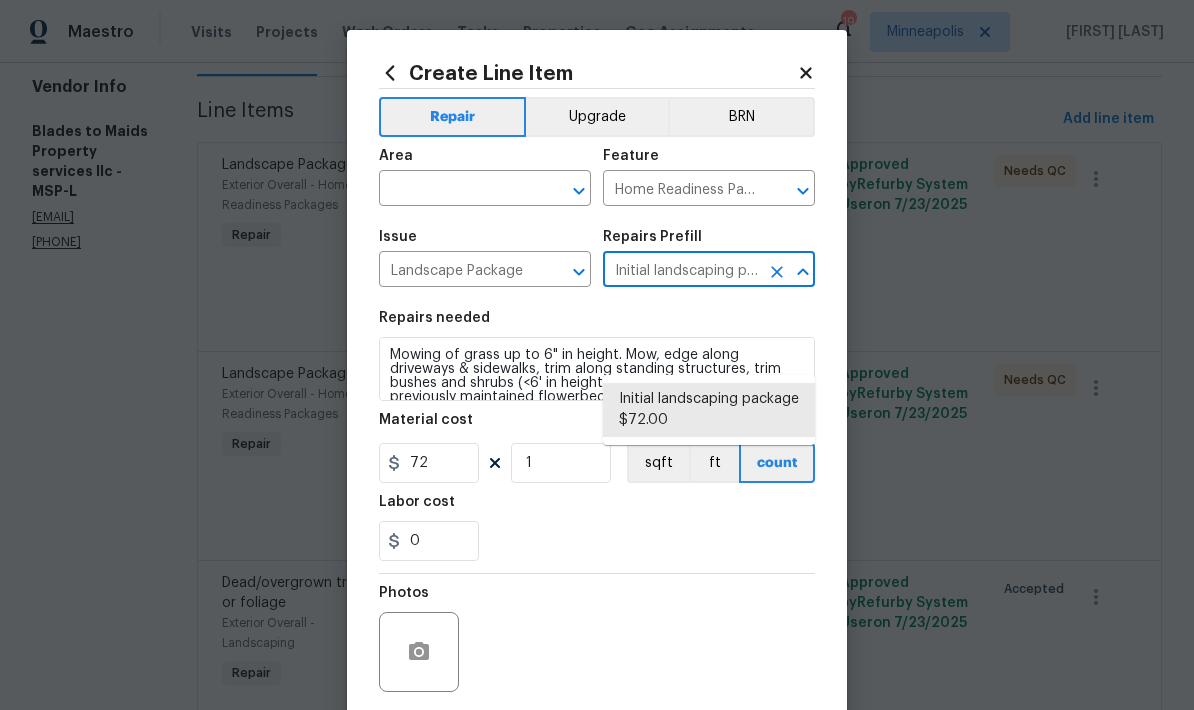 click at bounding box center [457, 190] 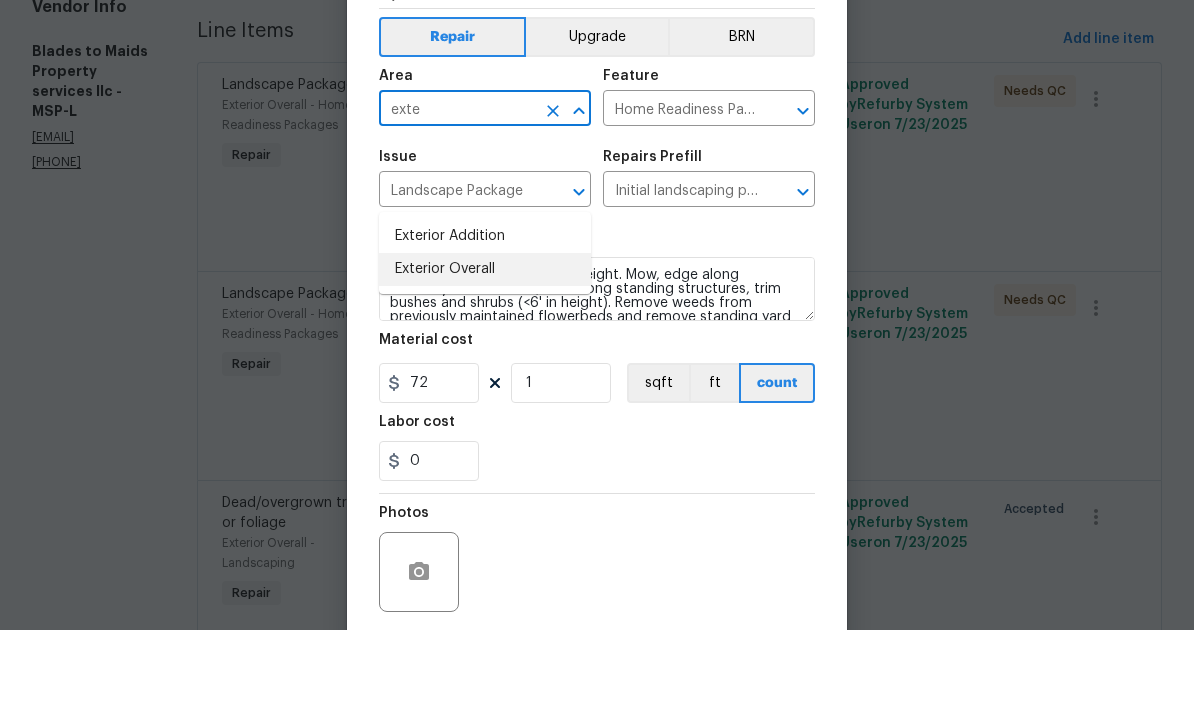 click on "Exterior Overall" at bounding box center (485, 349) 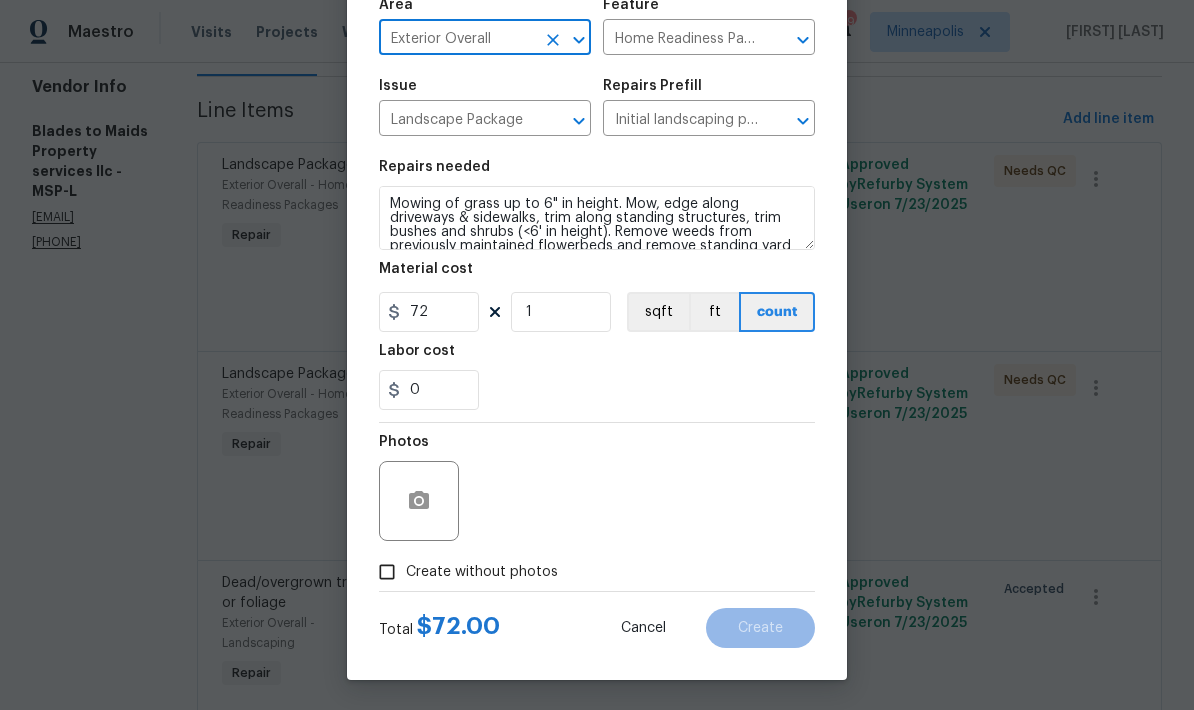 scroll, scrollTop: 155, scrollLeft: 0, axis: vertical 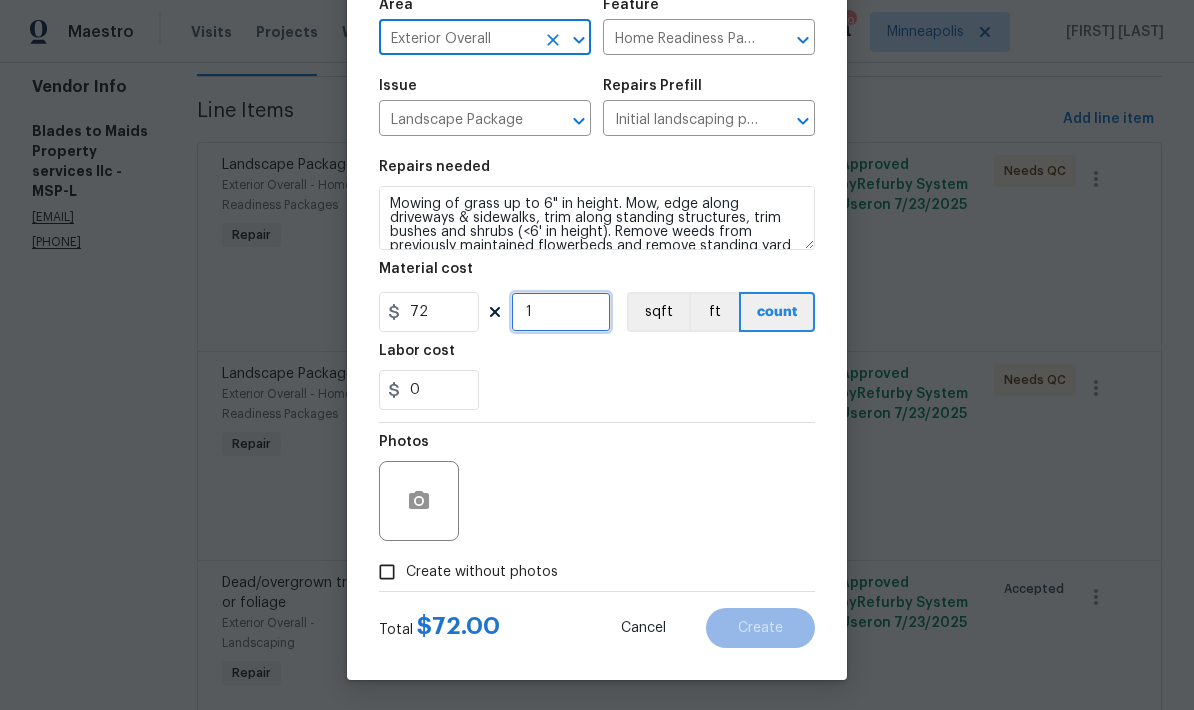 click on "1" at bounding box center (561, 312) 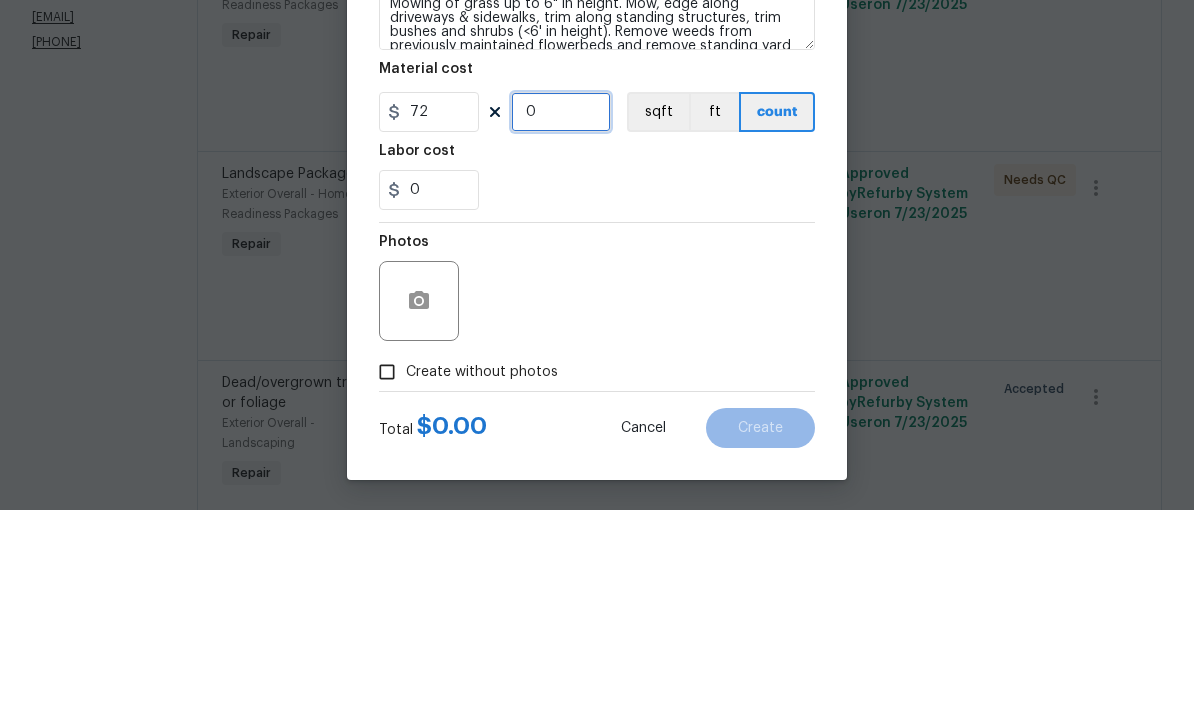 type on "2" 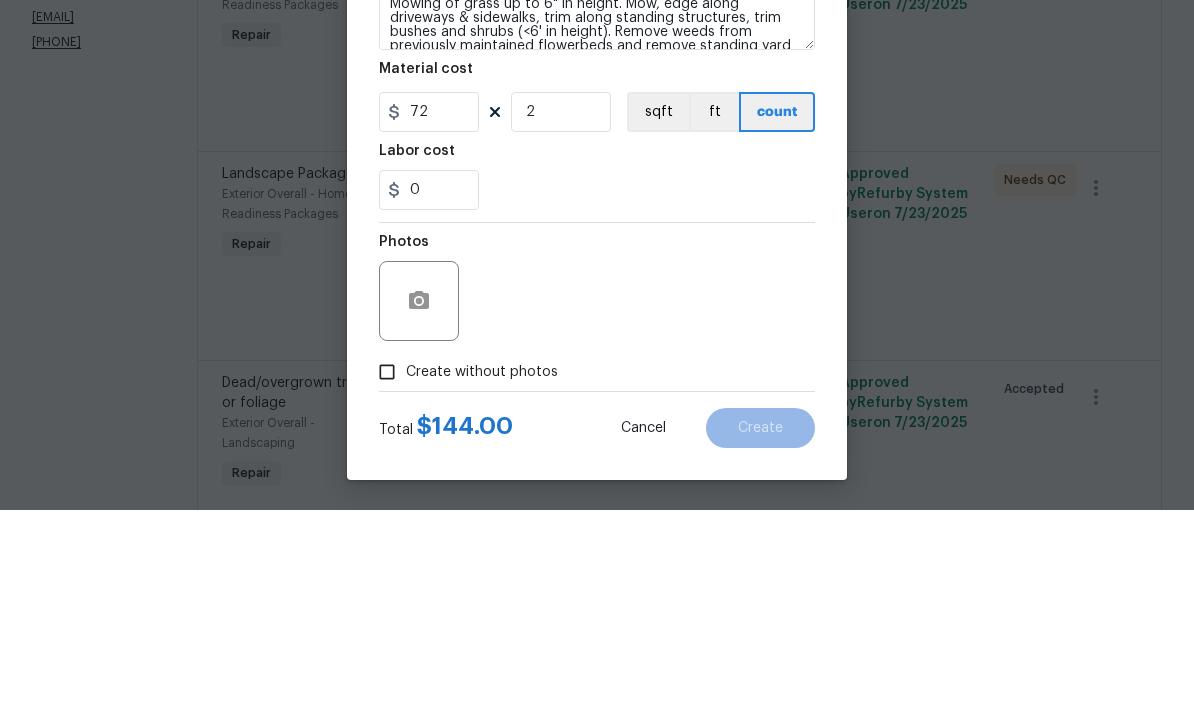 click on "0" at bounding box center [597, 390] 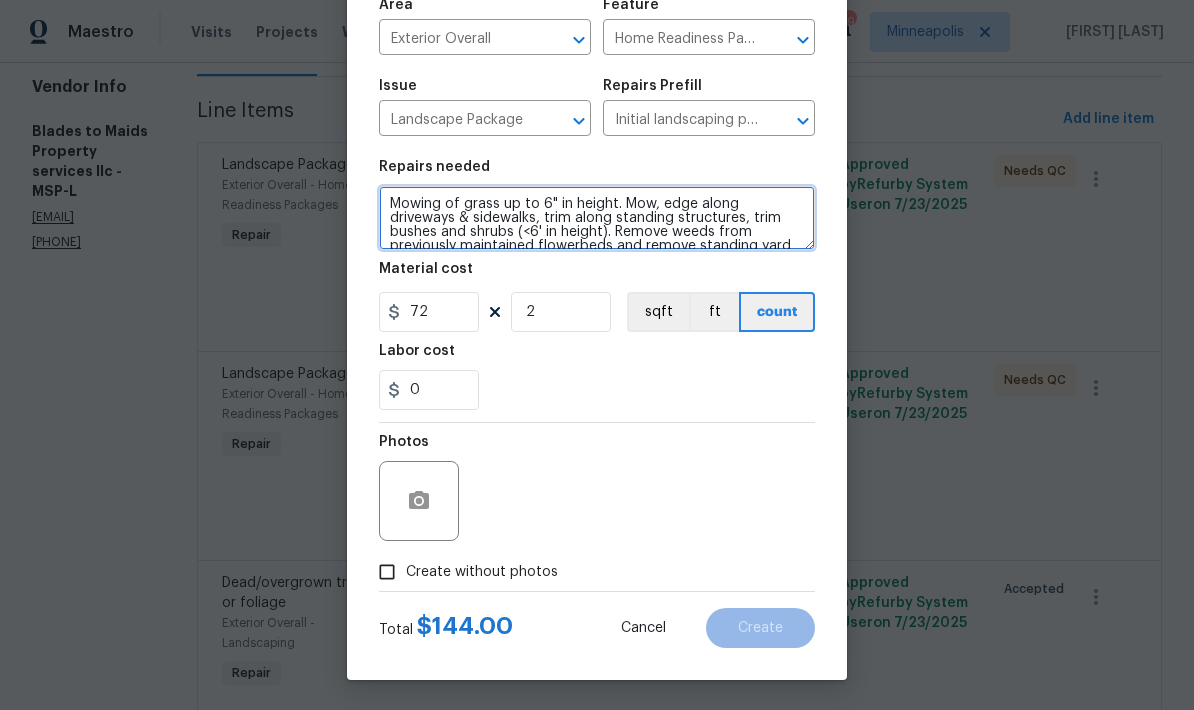 click on "Mowing of grass up to 6" in height. Mow, edge along driveways & sidewalks, trim along standing structures, trim bushes and shrubs (<6' in height). Remove weeds from previously maintained flowerbeds and remove standing yard debris (small twigs, non seasonal falling leaves).  Use leaf blower to remove clippings from hard surfaces."" at bounding box center (597, 218) 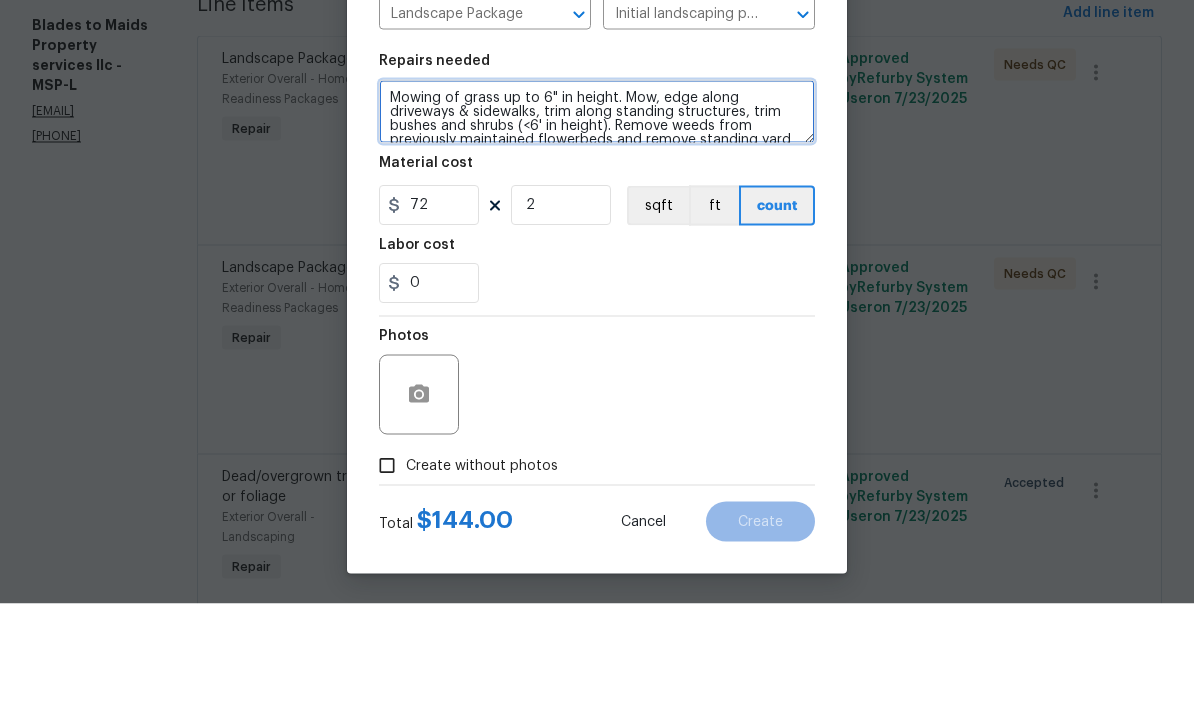click on "Mowing of grass up to 6" in height. Mow, edge along driveways & sidewalks, trim along standing structures, trim bushes and shrubs (<6' in height). Remove weeds from previously maintained flowerbeds and remove standing yard debris (small twigs, non seasonal falling leaves).  Use leaf blower to remove clippings from hard surfaces."" at bounding box center (597, 218) 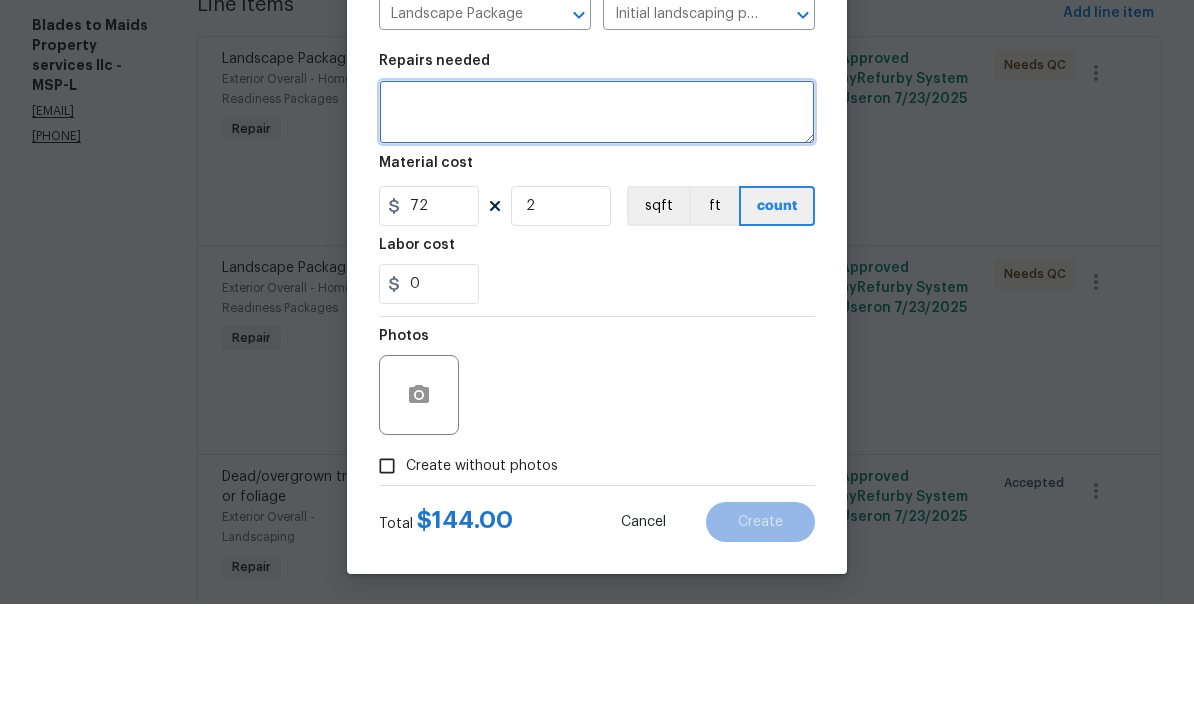 click at bounding box center [597, 218] 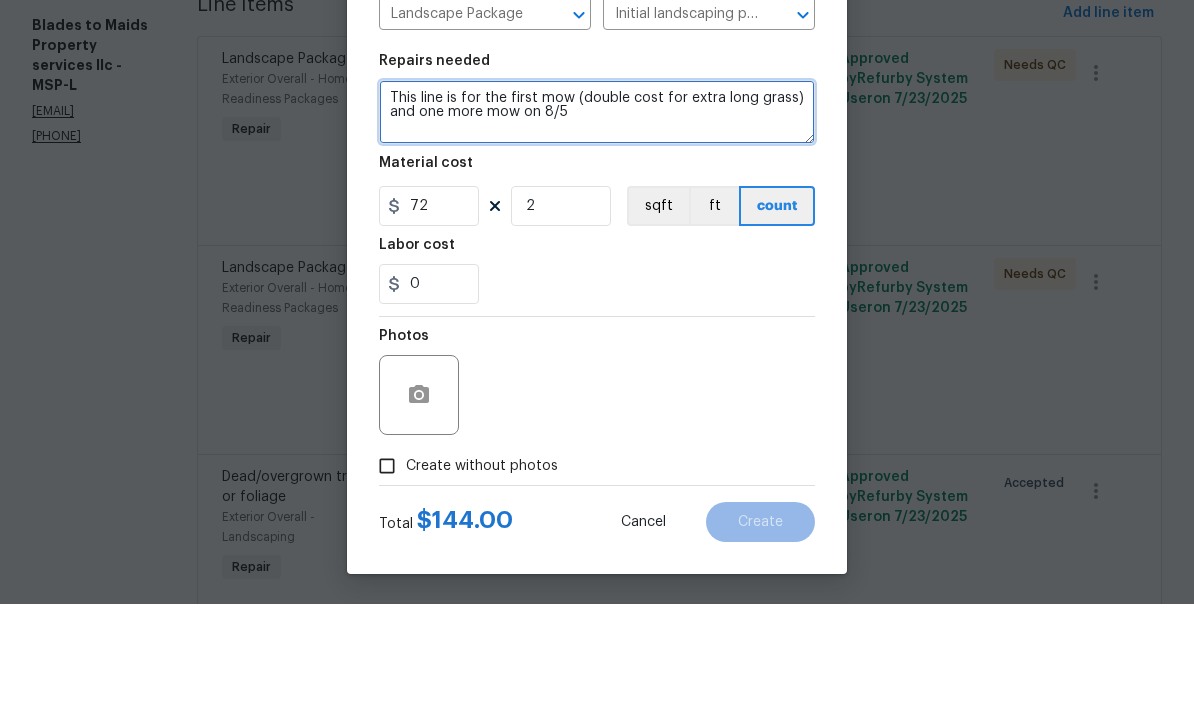 type on "This line is for the first mow (double cost for extra long grass) and one more mow on 8/5" 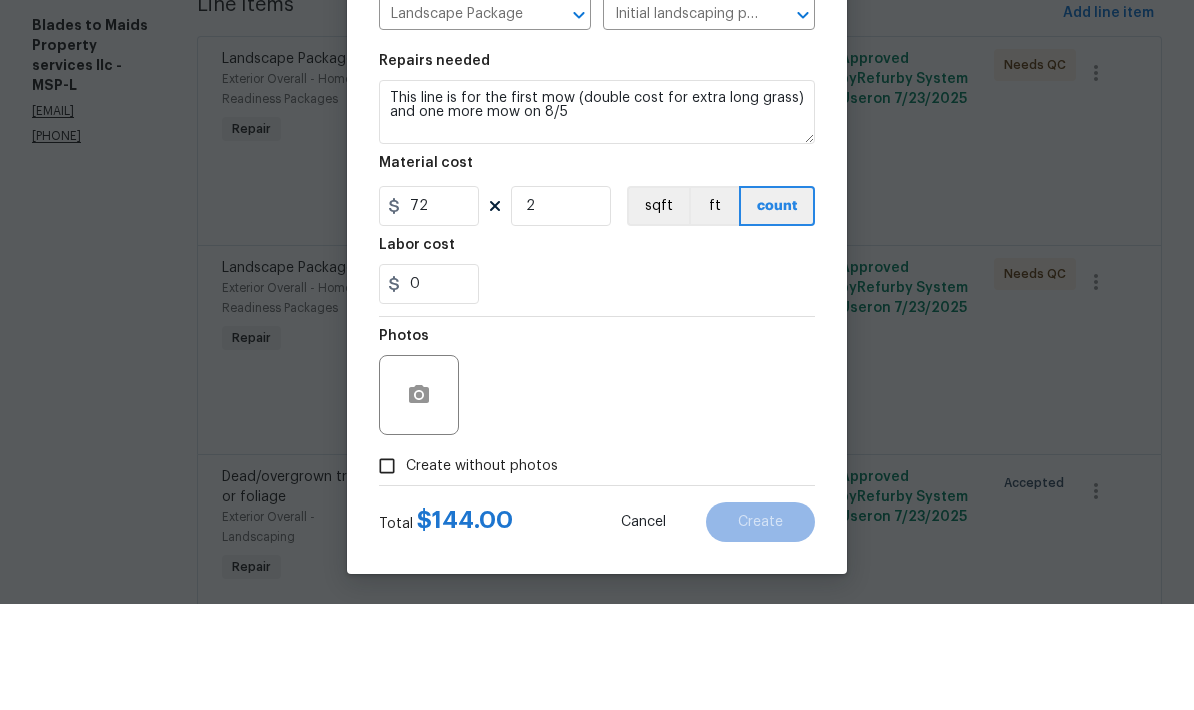 click on "Material cost" at bounding box center (597, 275) 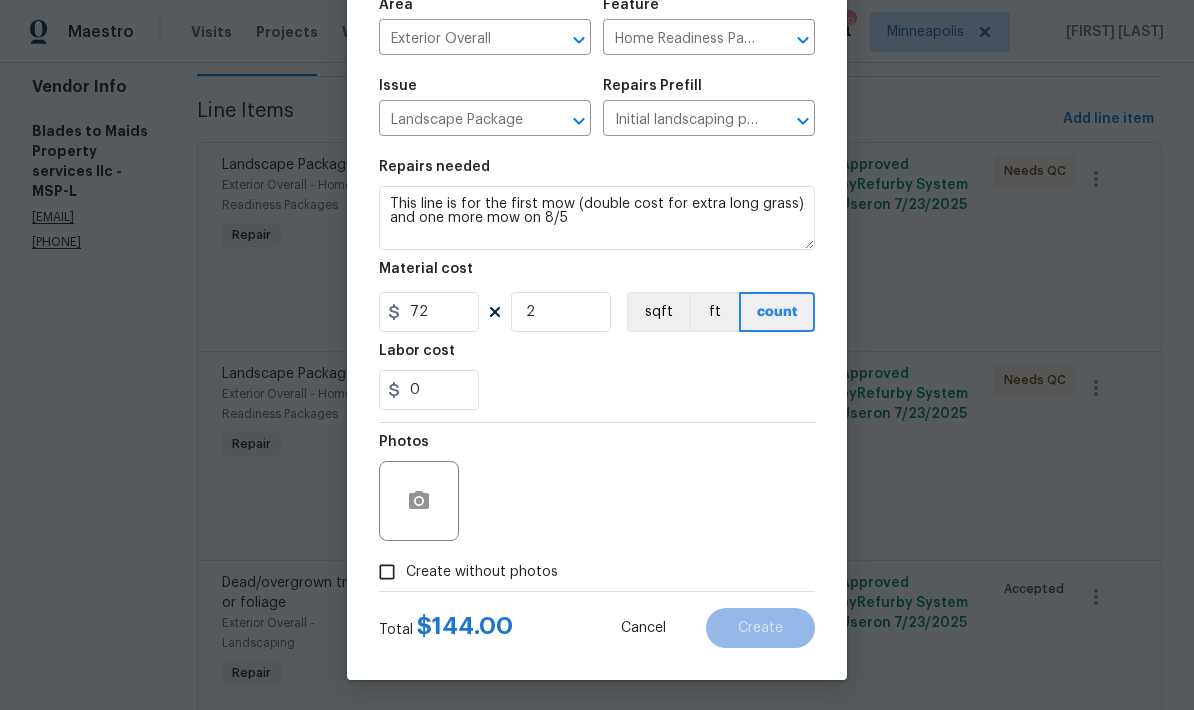 click on "Create without photos" at bounding box center (387, 572) 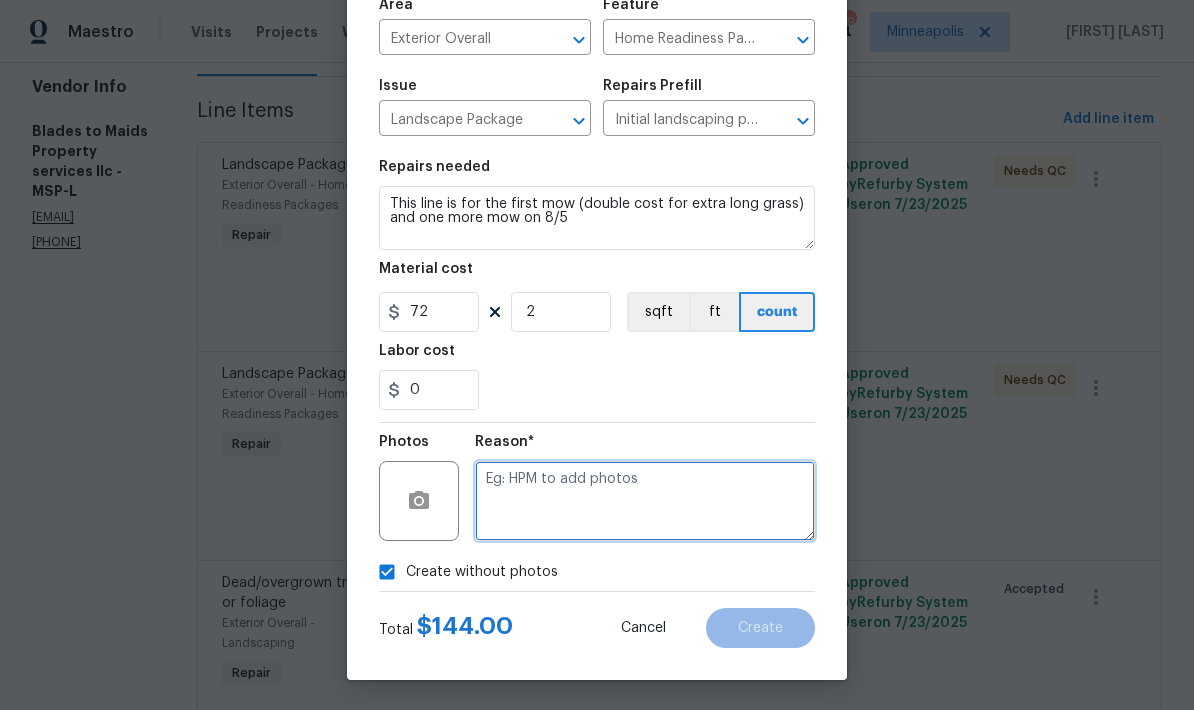 click at bounding box center (645, 501) 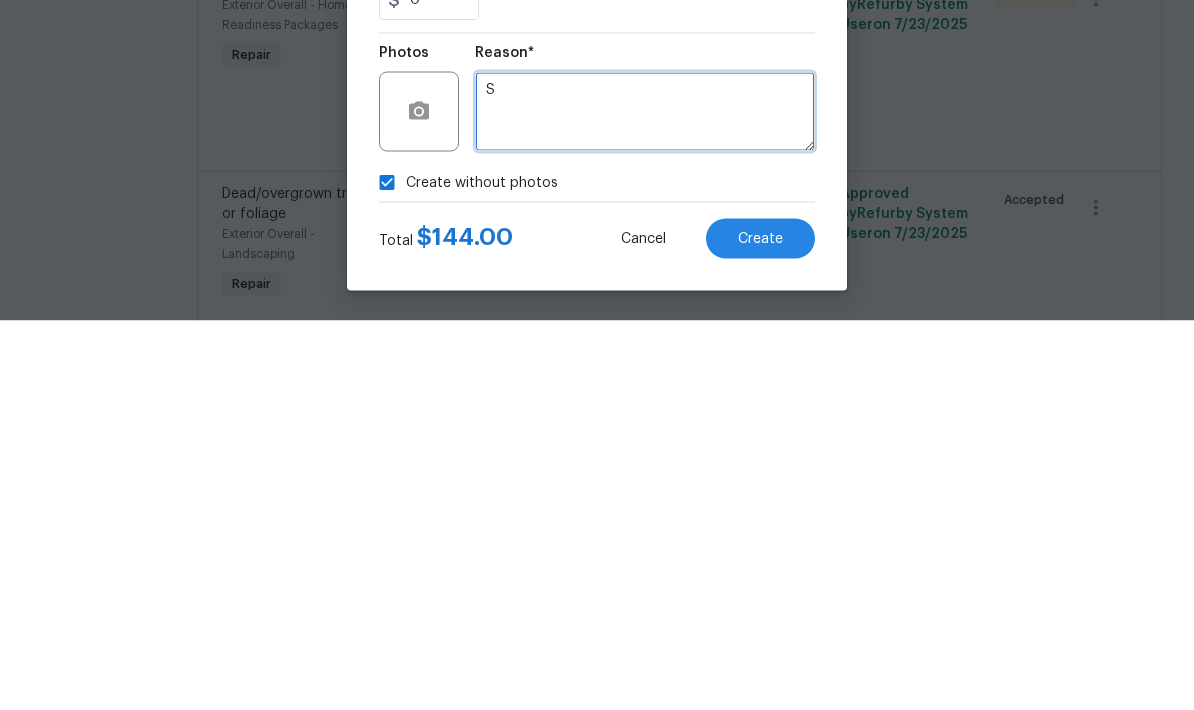 type on "S" 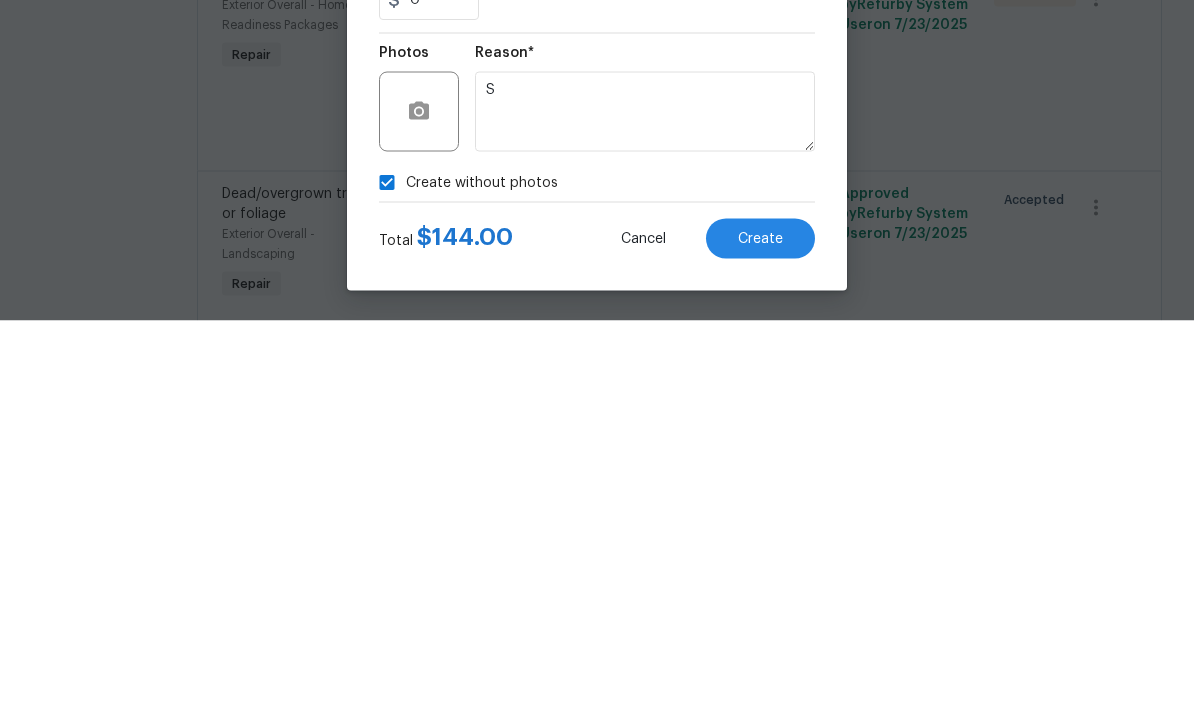 click on "Create without photos" at bounding box center (597, 572) 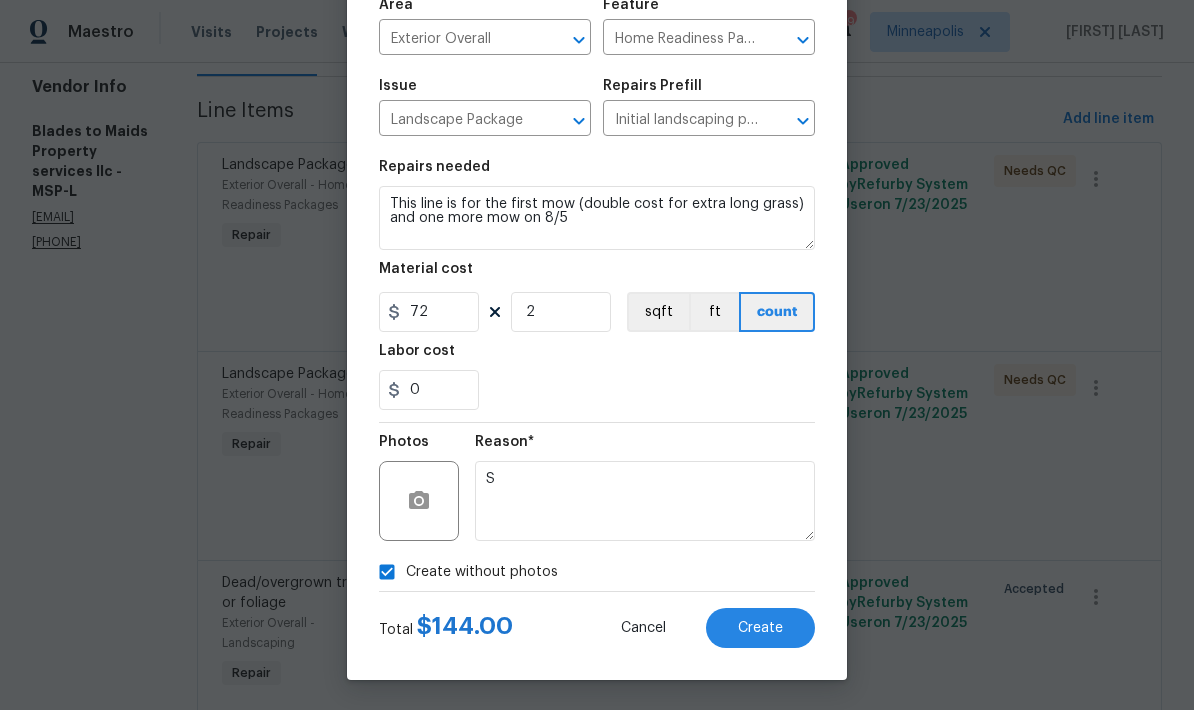 click on "Create" at bounding box center [760, 628] 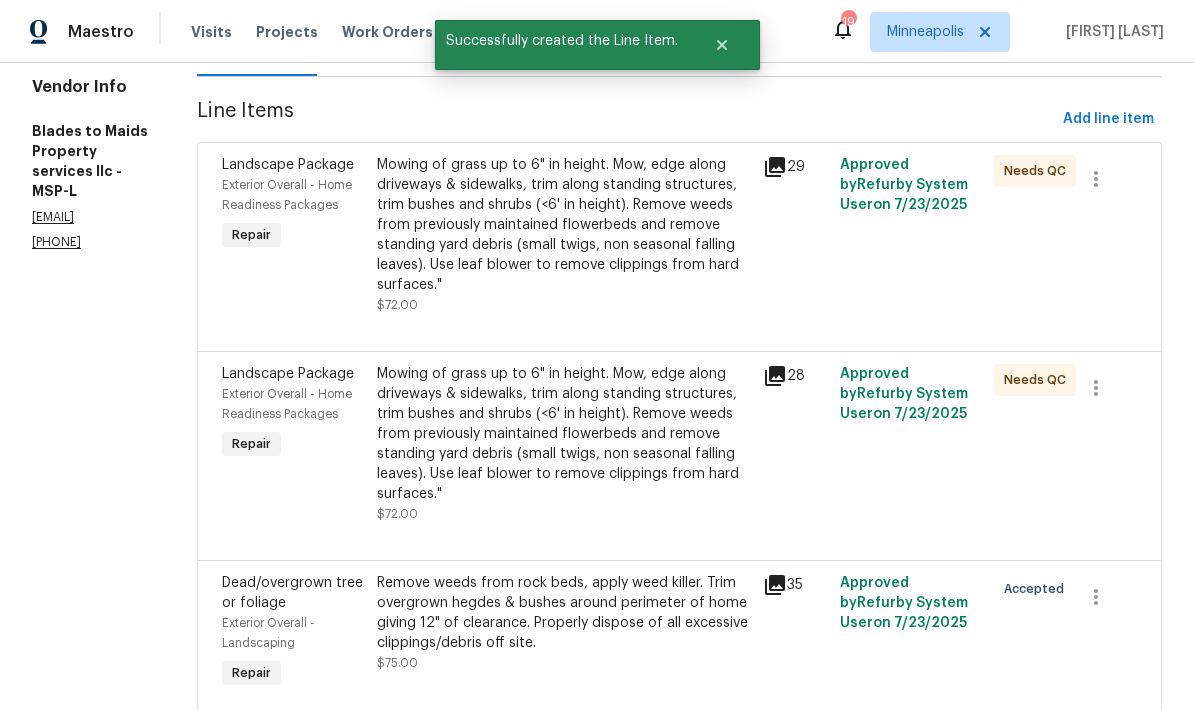 scroll, scrollTop: 0, scrollLeft: 0, axis: both 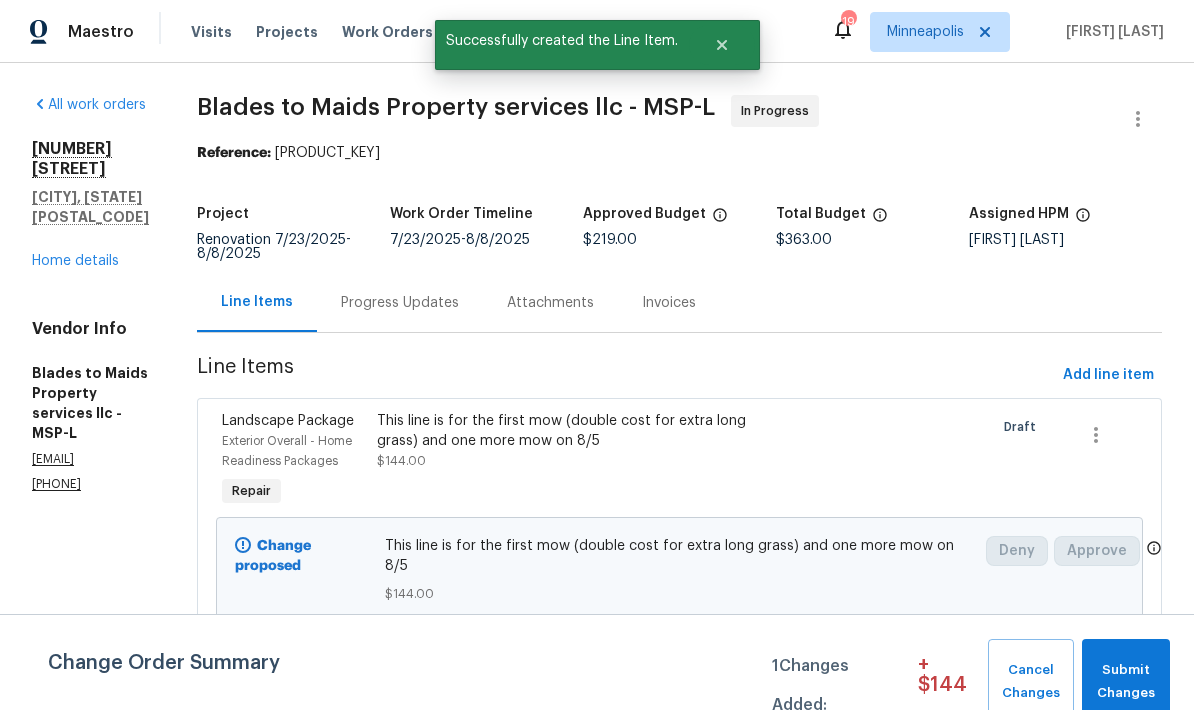 click on "Progress Updates" at bounding box center (400, 303) 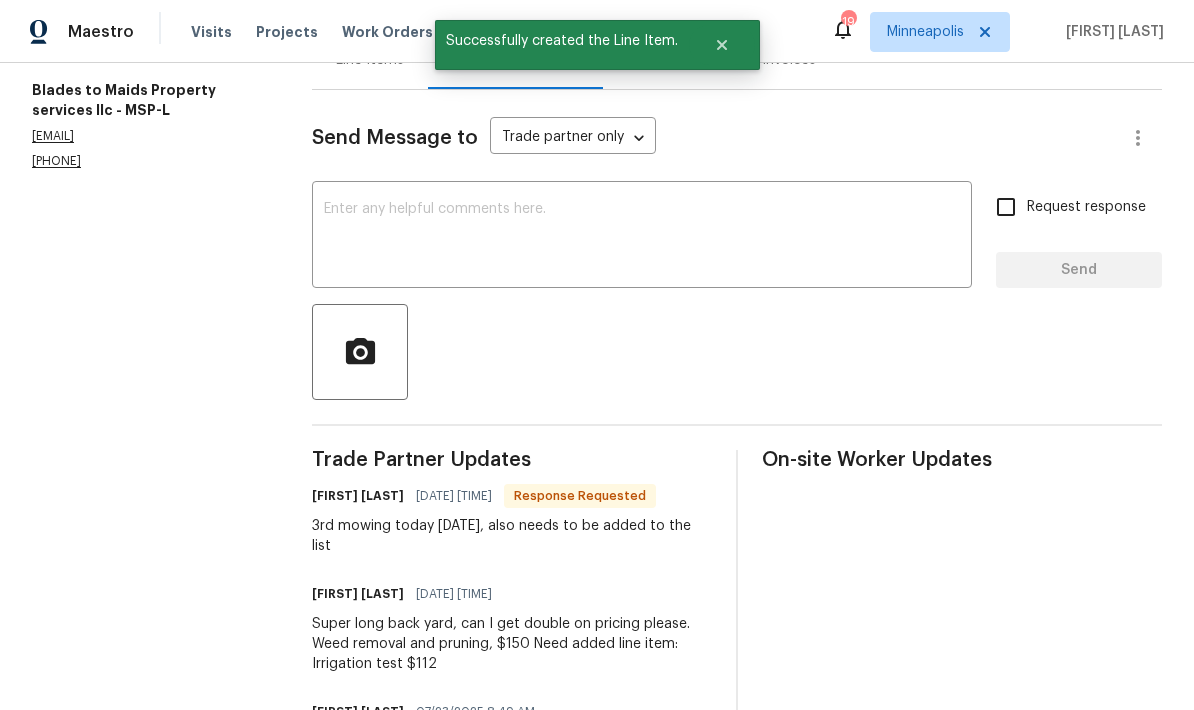 scroll, scrollTop: 242, scrollLeft: 0, axis: vertical 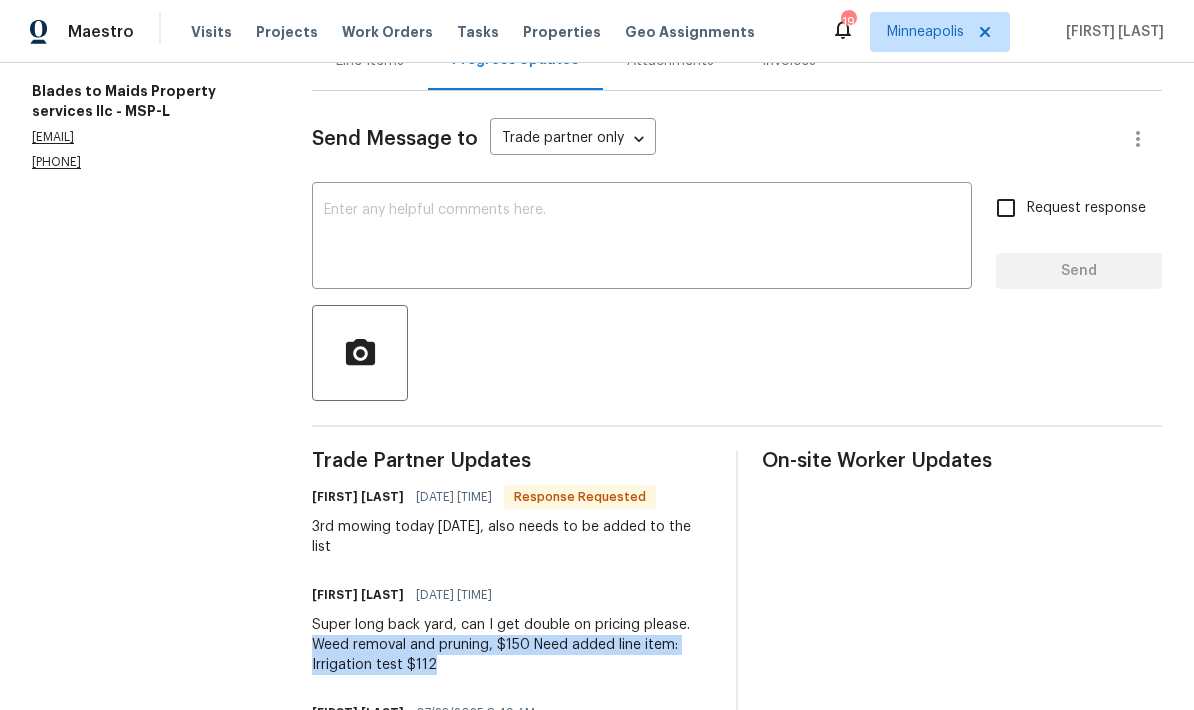copy on "Weed removal and pruning, $150
Need added line item: Irrigation test $112" 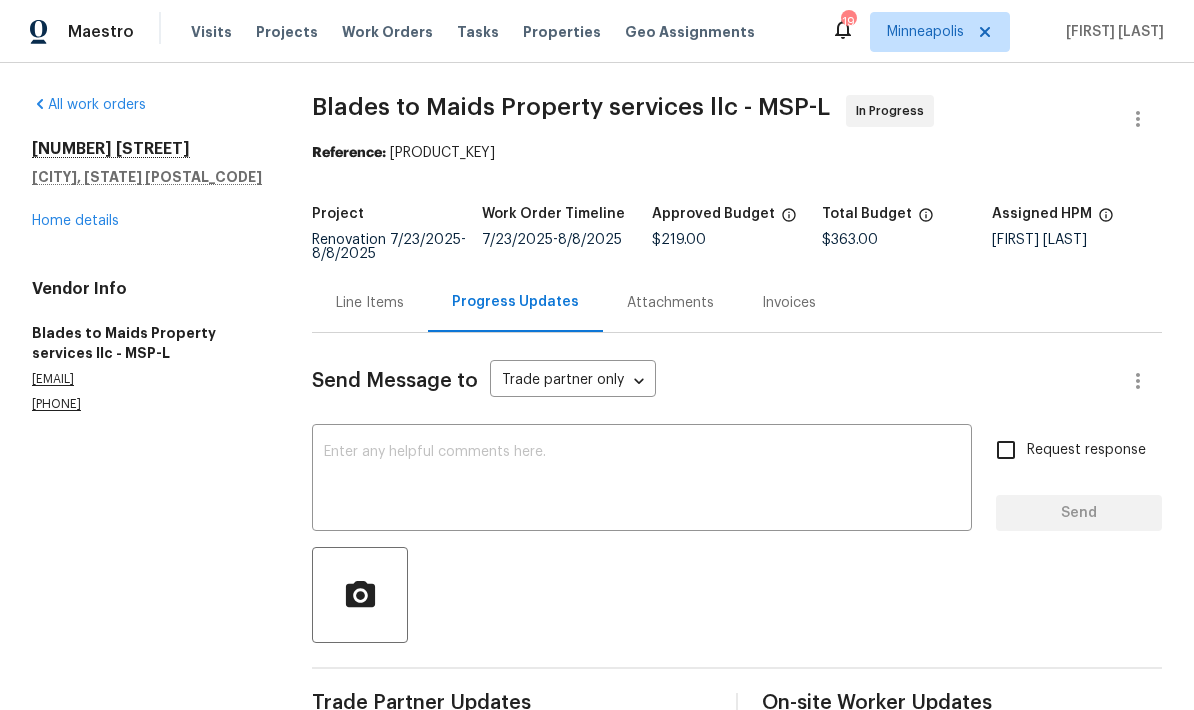 scroll, scrollTop: 0, scrollLeft: 0, axis: both 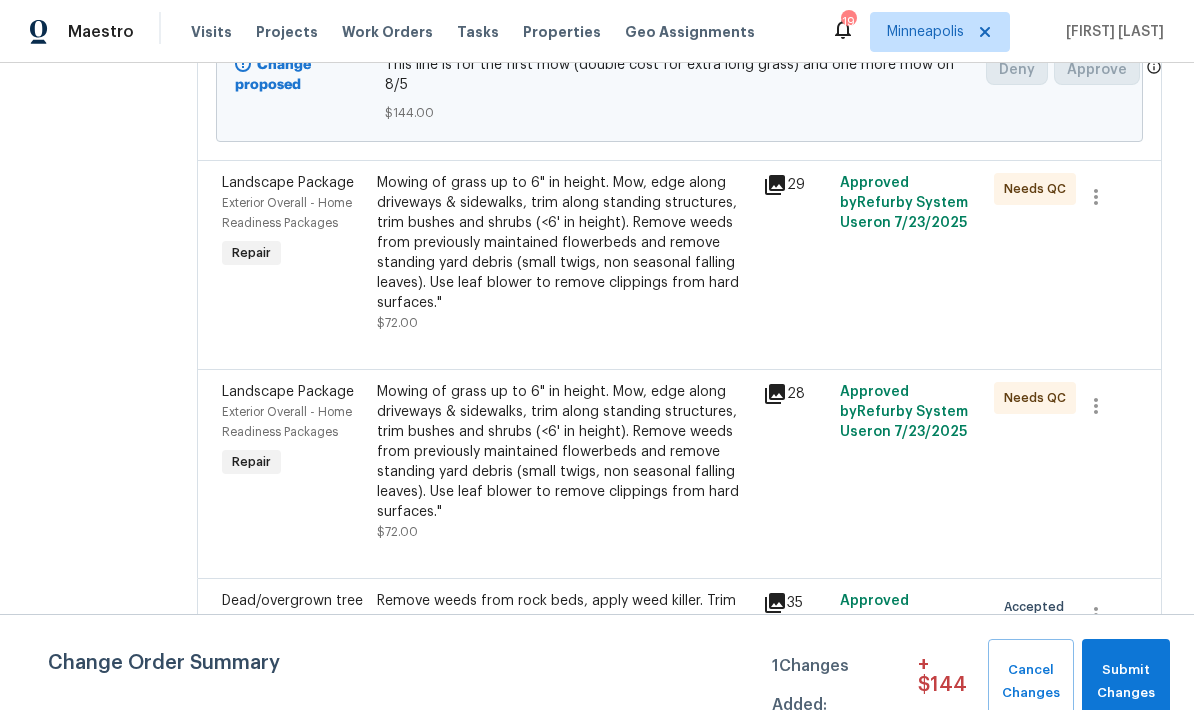 click on "Remove weeds from rock beds, apply weed killer.  Trim overgrown hegdes & bushes around perimeter of home giving 12" of clearance. Properly dispose of all excessive clippings/debris off site." at bounding box center [564, 631] 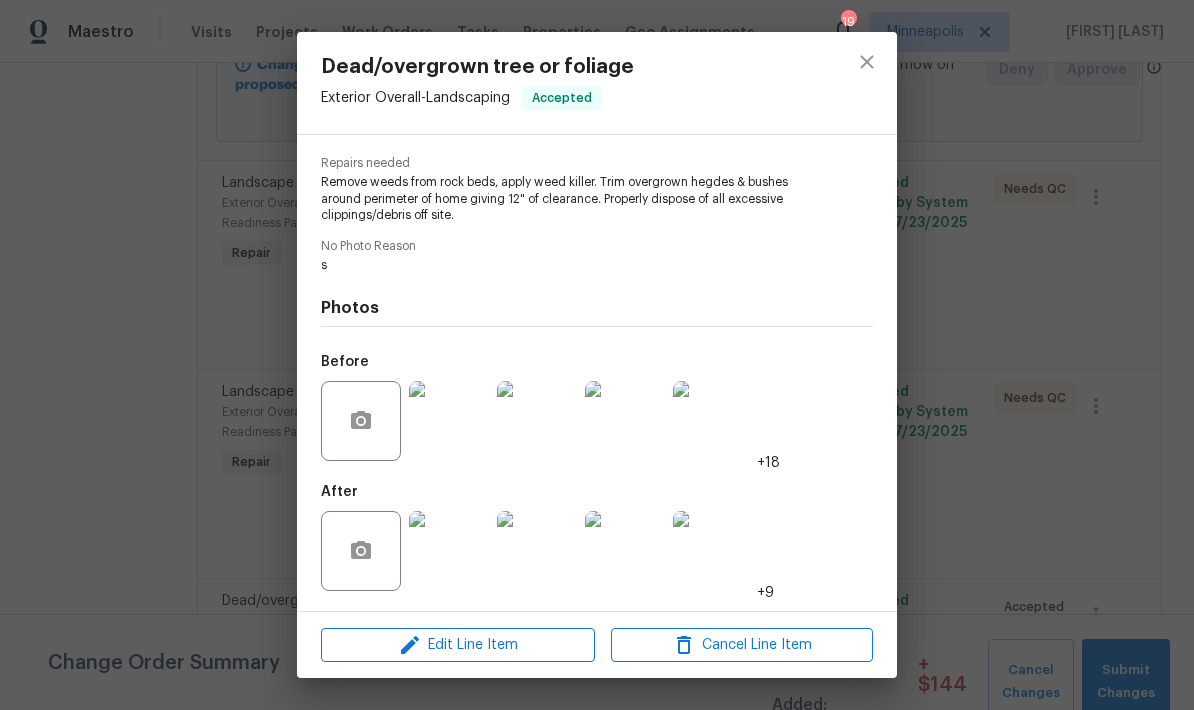 scroll, scrollTop: 198, scrollLeft: 0, axis: vertical 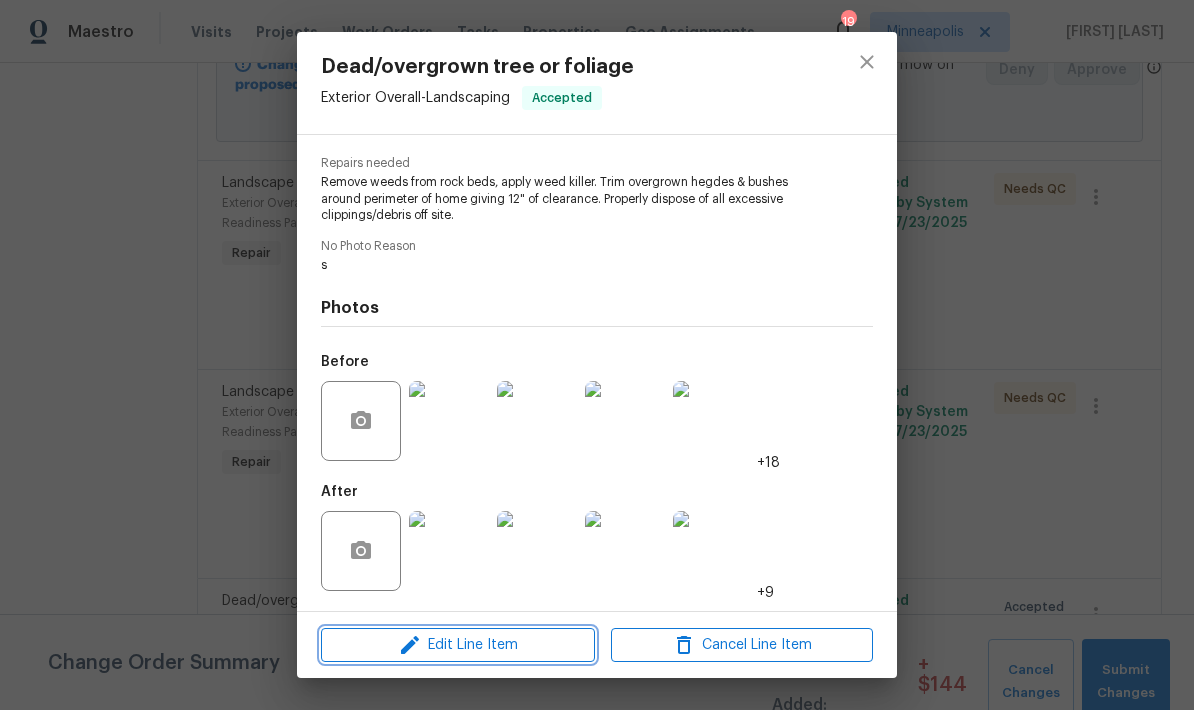 click 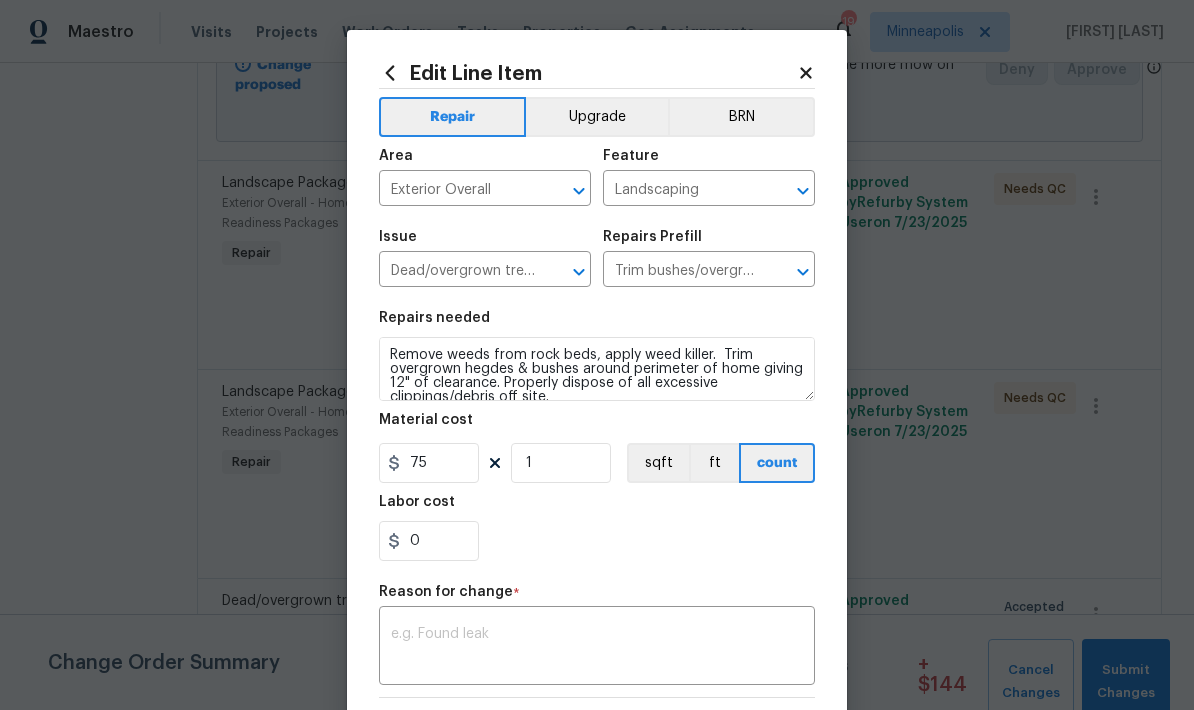 click at bounding box center (597, 648) 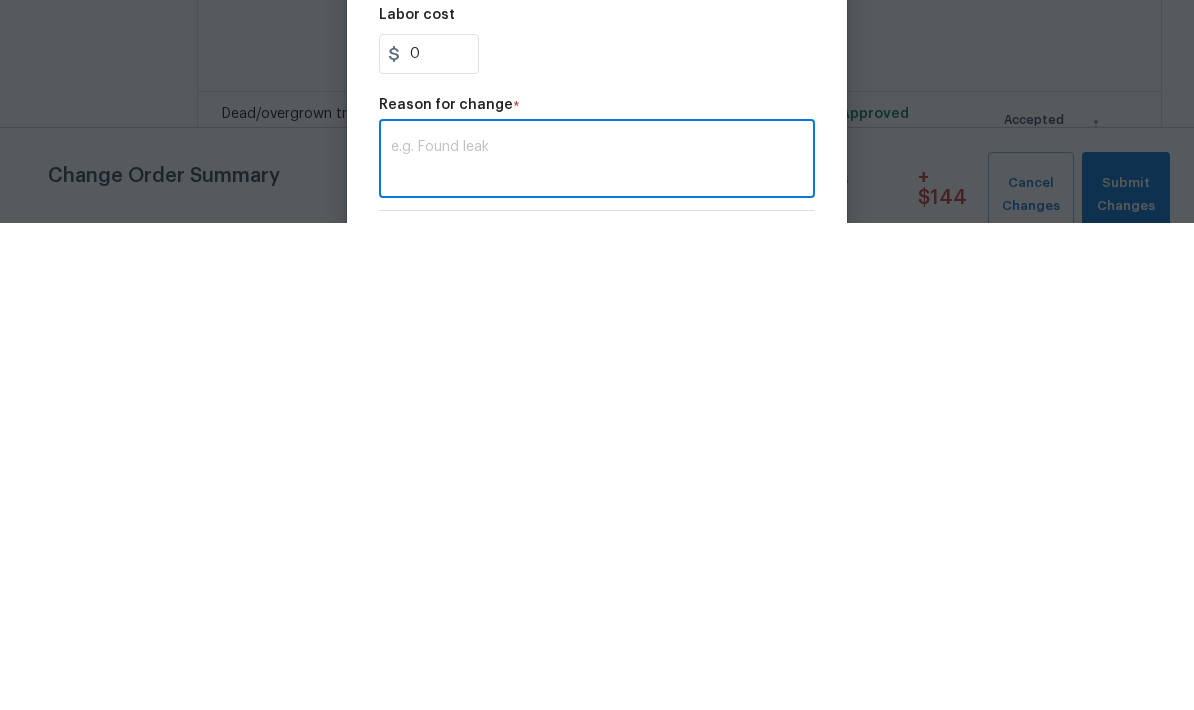 click at bounding box center (597, 648) 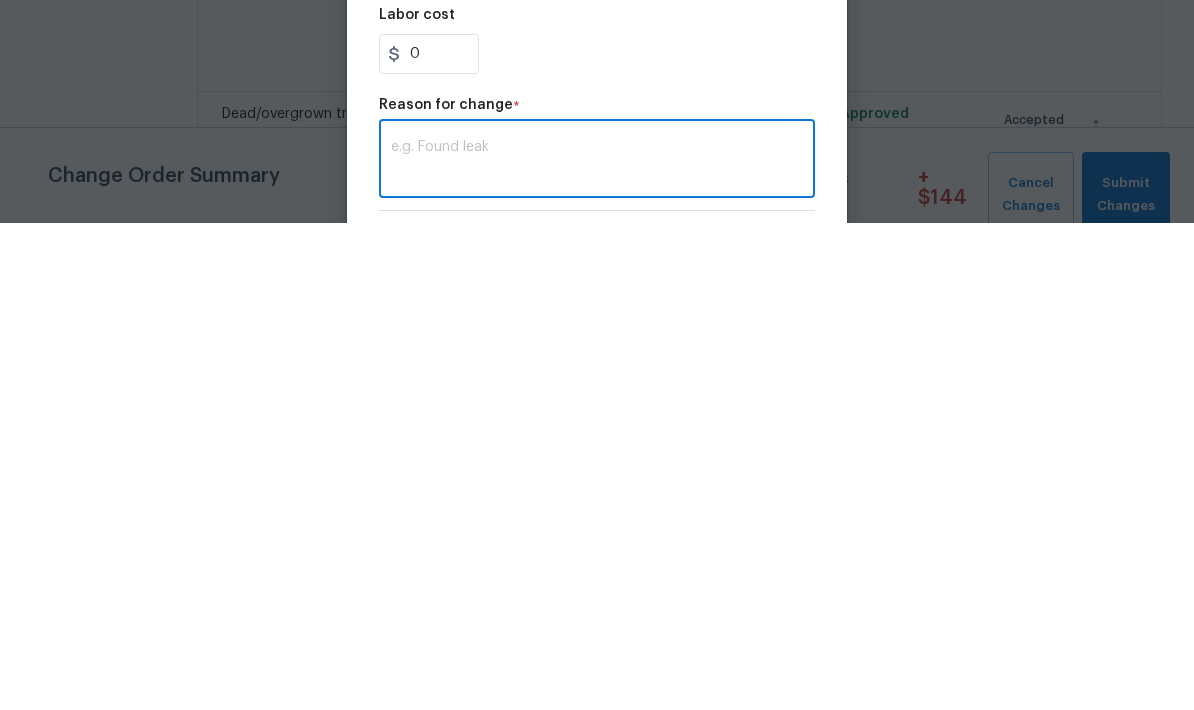 paste on "Weed removal and pruning, $150 Need added line item: Irrigation test $112" 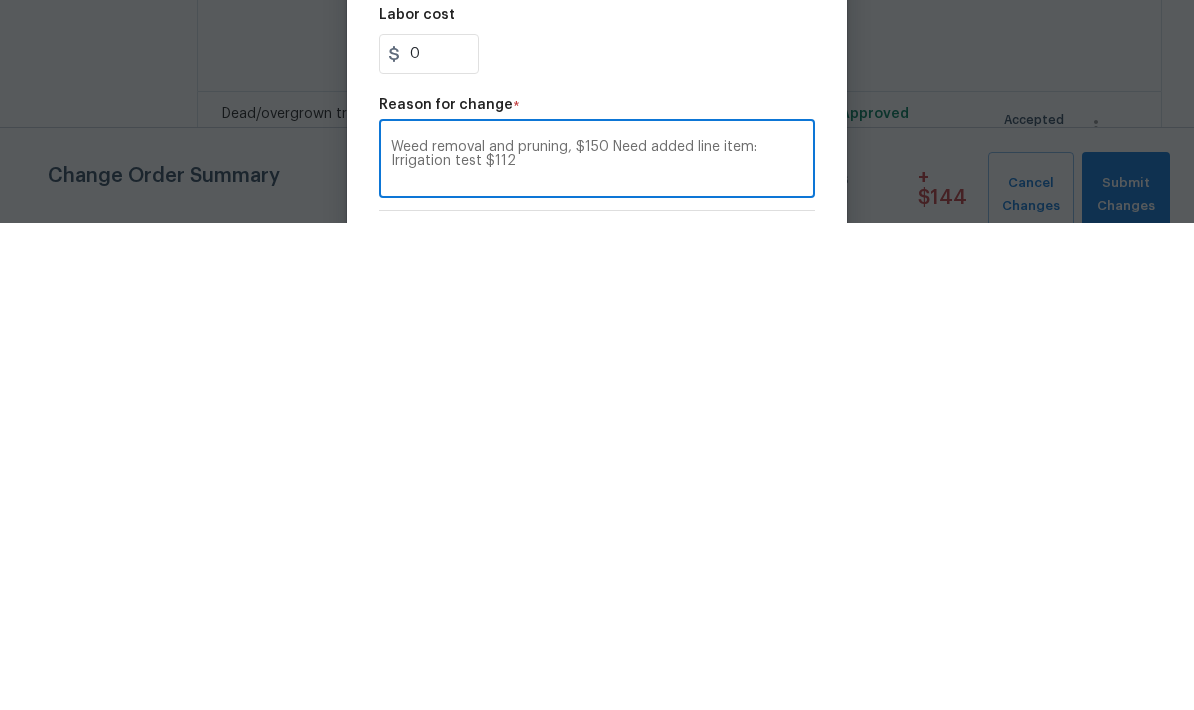 type on "Weed removal and pruning, $150 Need added line item: Irrigation test $112" 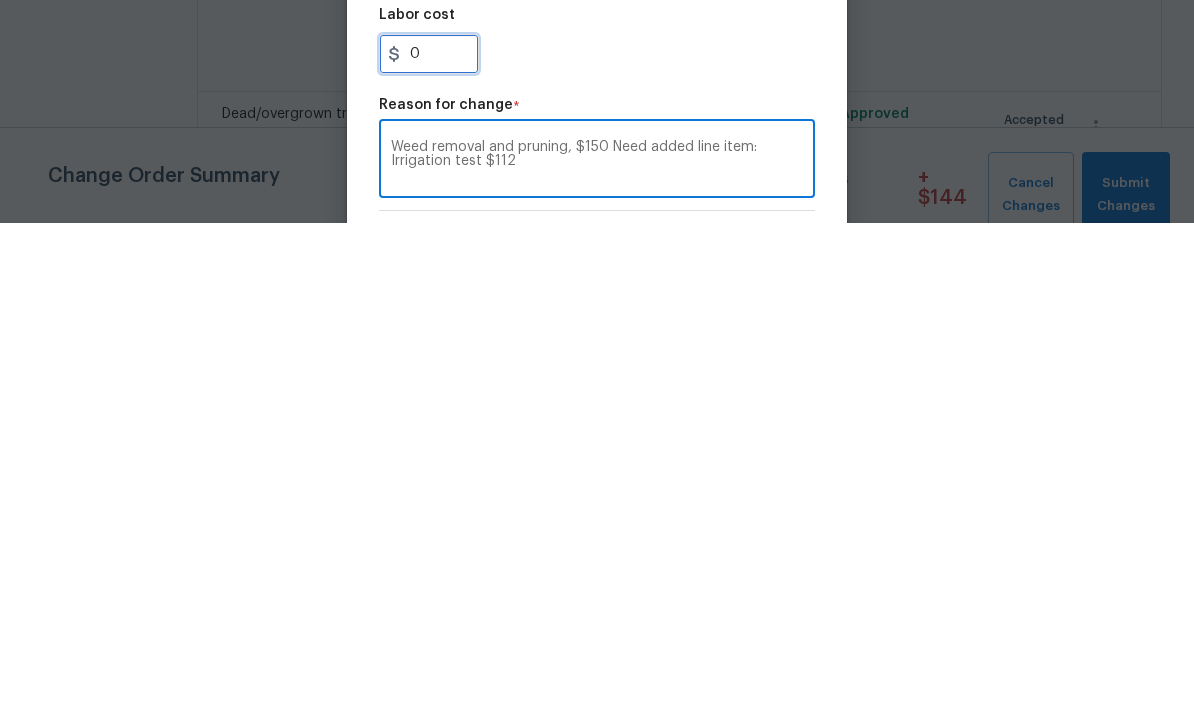 click on "0" at bounding box center (429, 541) 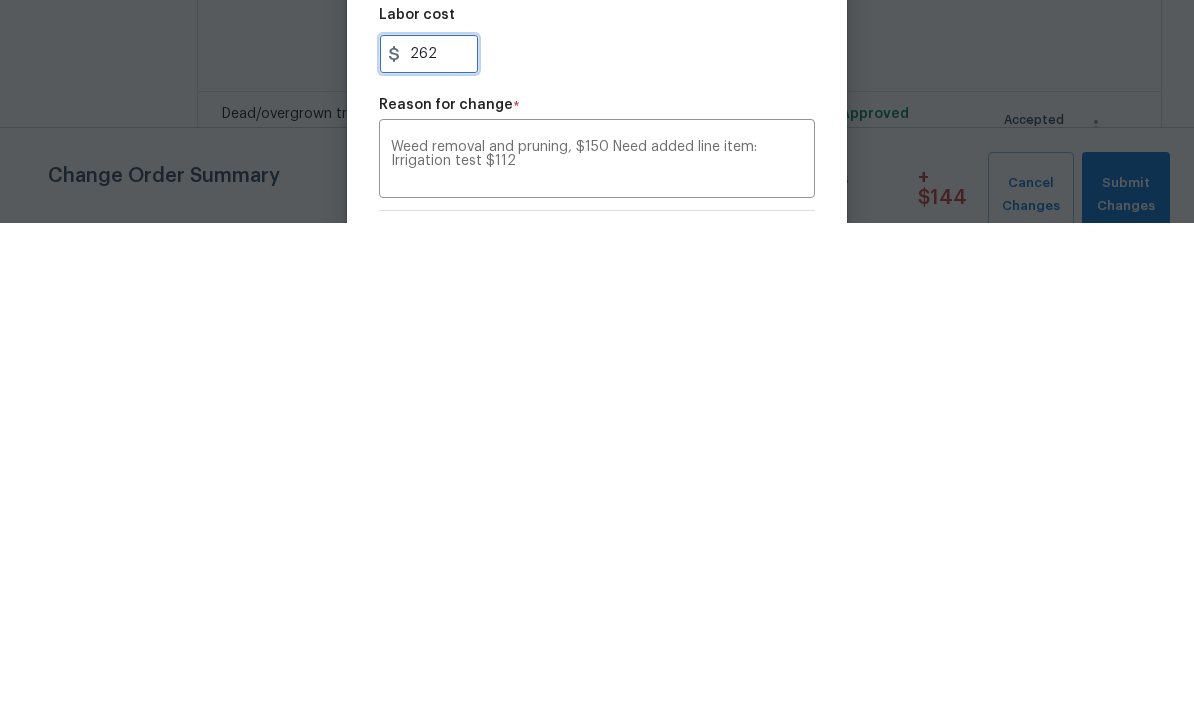 type on "262" 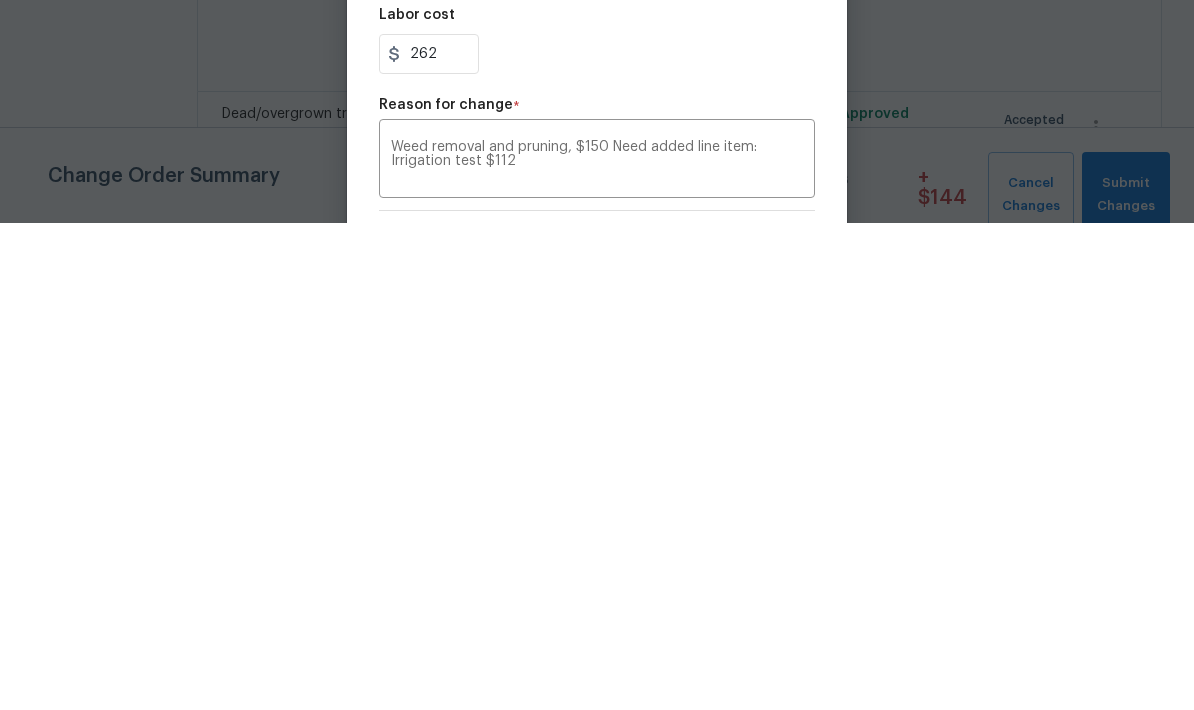 click on "Repair Upgrade BRN Area Exterior Overall ​ Feature Landscaping ​ Issue Dead/overgrown tree or foliage ​ Repairs Prefill Trim bushes/overgrown hedges $25.00 ​ Repairs needed Remove weeds from rock beds, apply weed killer.  Trim overgrown hegdes & bushes around perimeter of home giving 12" of clearance. Properly dispose of all excessive clippings/debris off site. Material cost 75 1 sqft ft count Labor cost 262 Reason for change * Weed removal and pruning, $150 Need added line item: Irrigation test $112 x ​ Photos  +31 Create without photos" at bounding box center [597, 487] 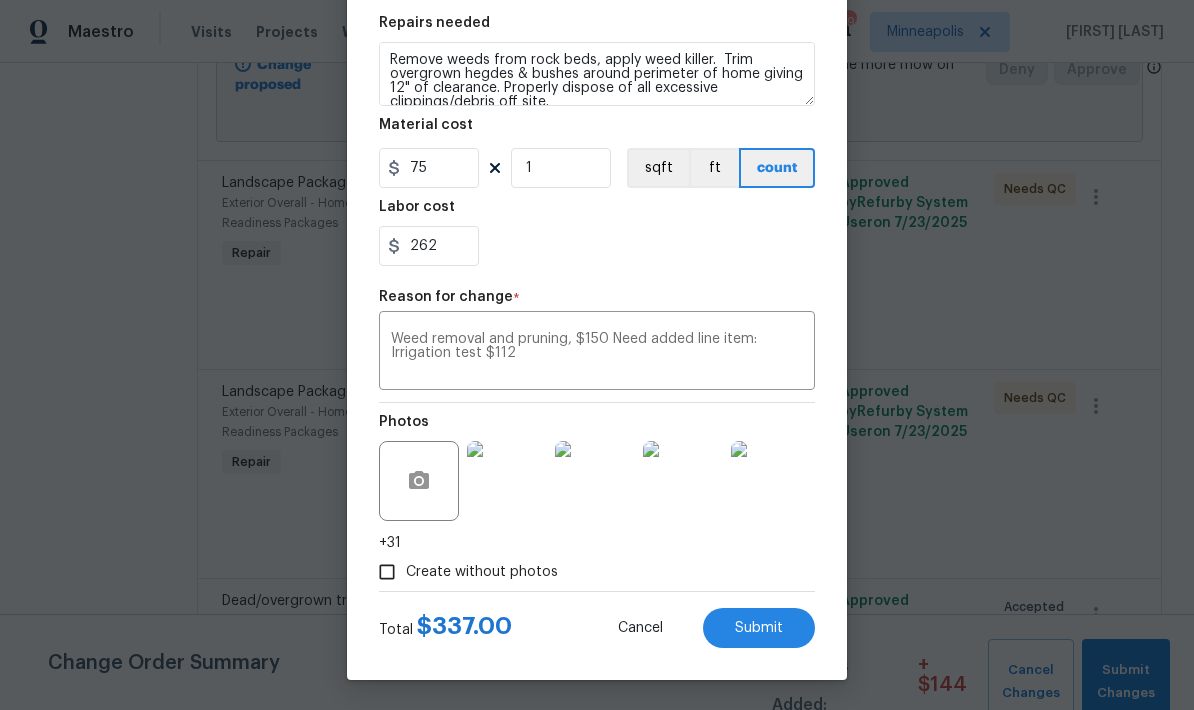scroll, scrollTop: 299, scrollLeft: 0, axis: vertical 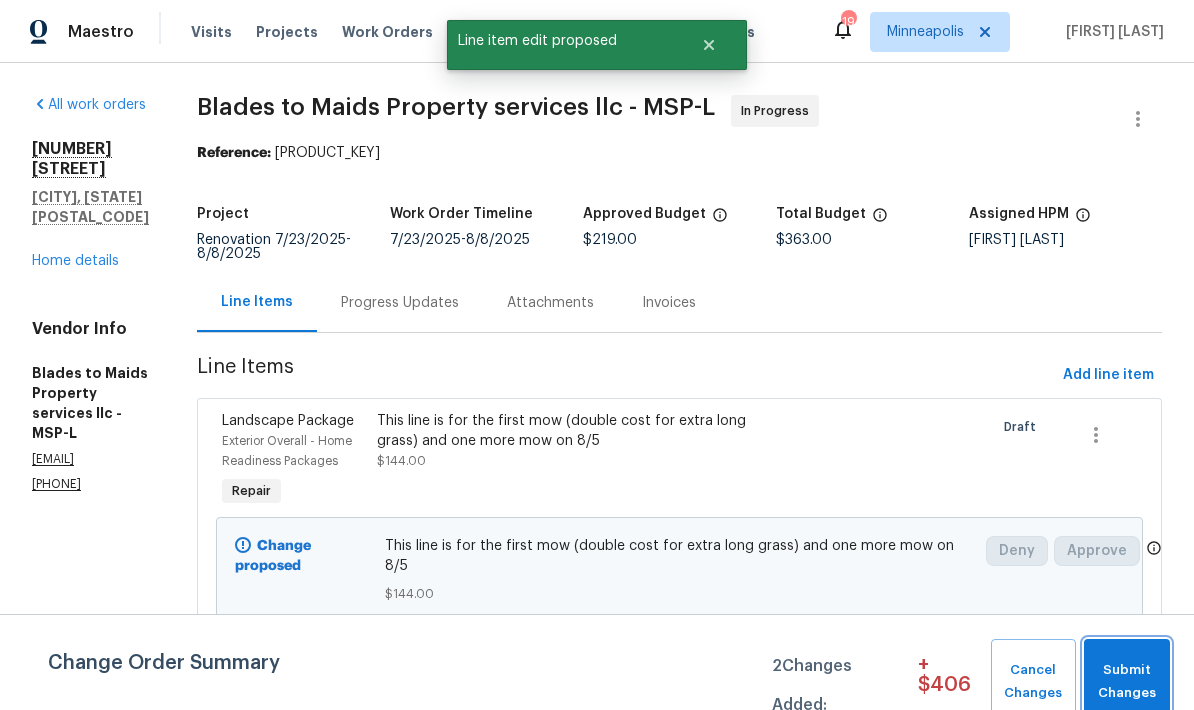 click on "Submit Changes" at bounding box center (1127, 682) 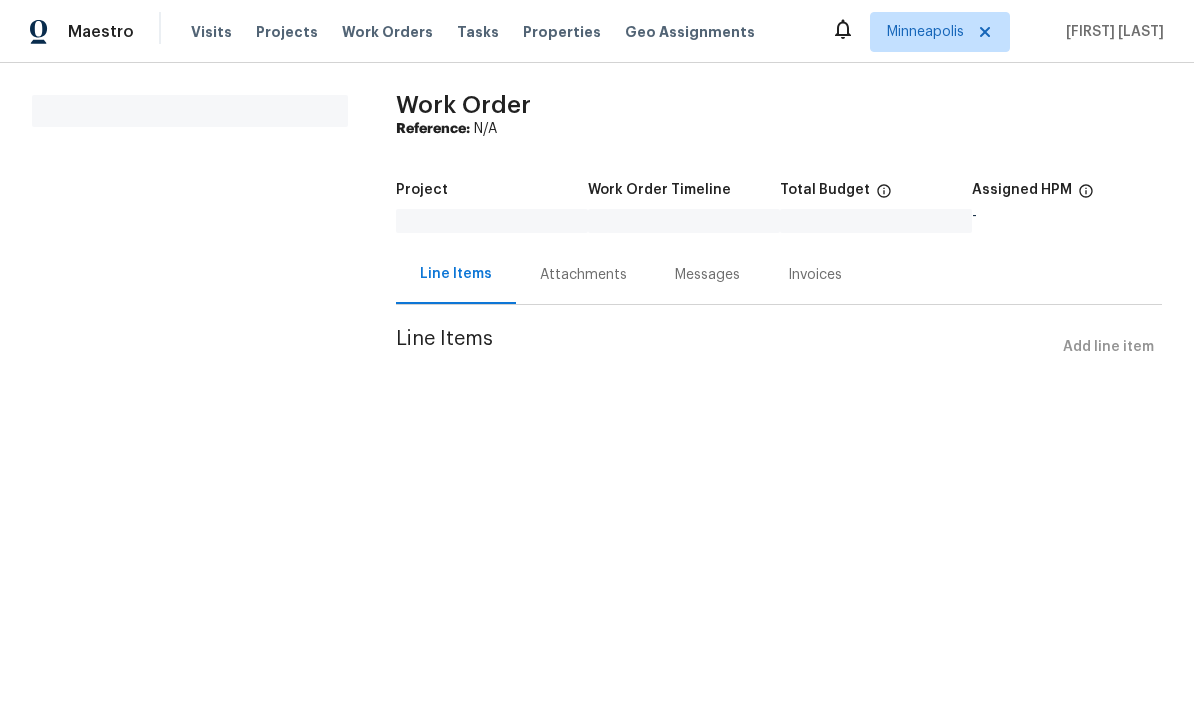 scroll, scrollTop: 0, scrollLeft: 0, axis: both 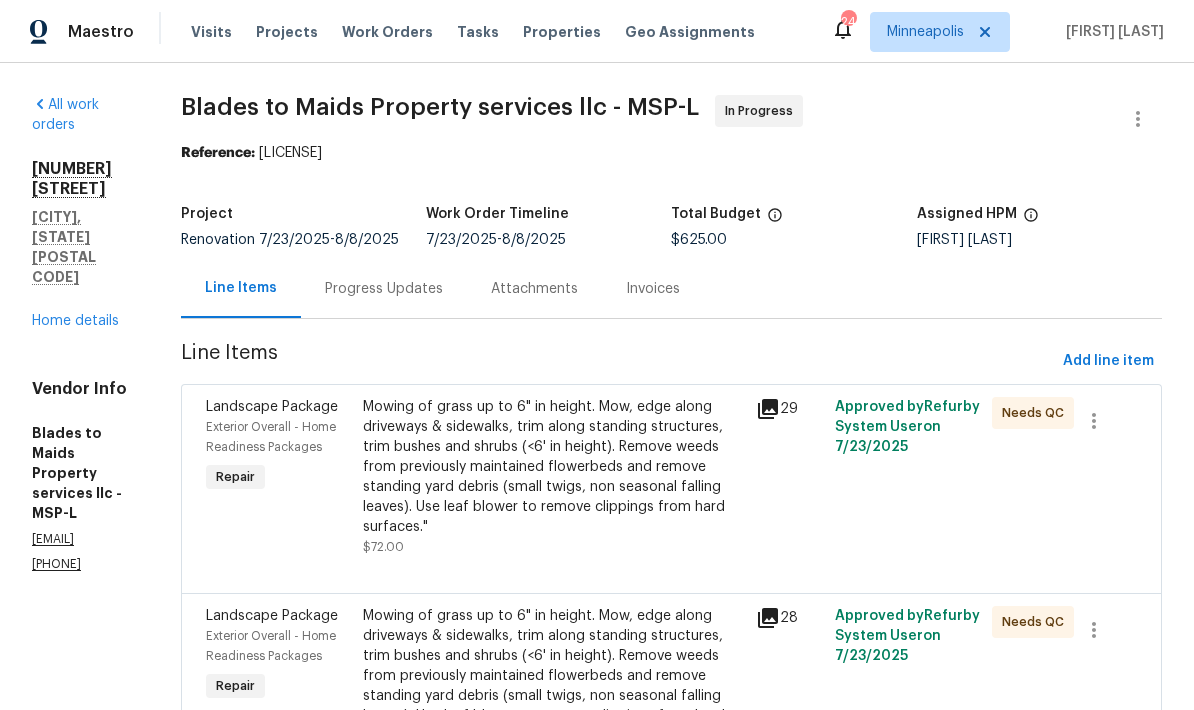 click on "Progress Updates" at bounding box center [384, 289] 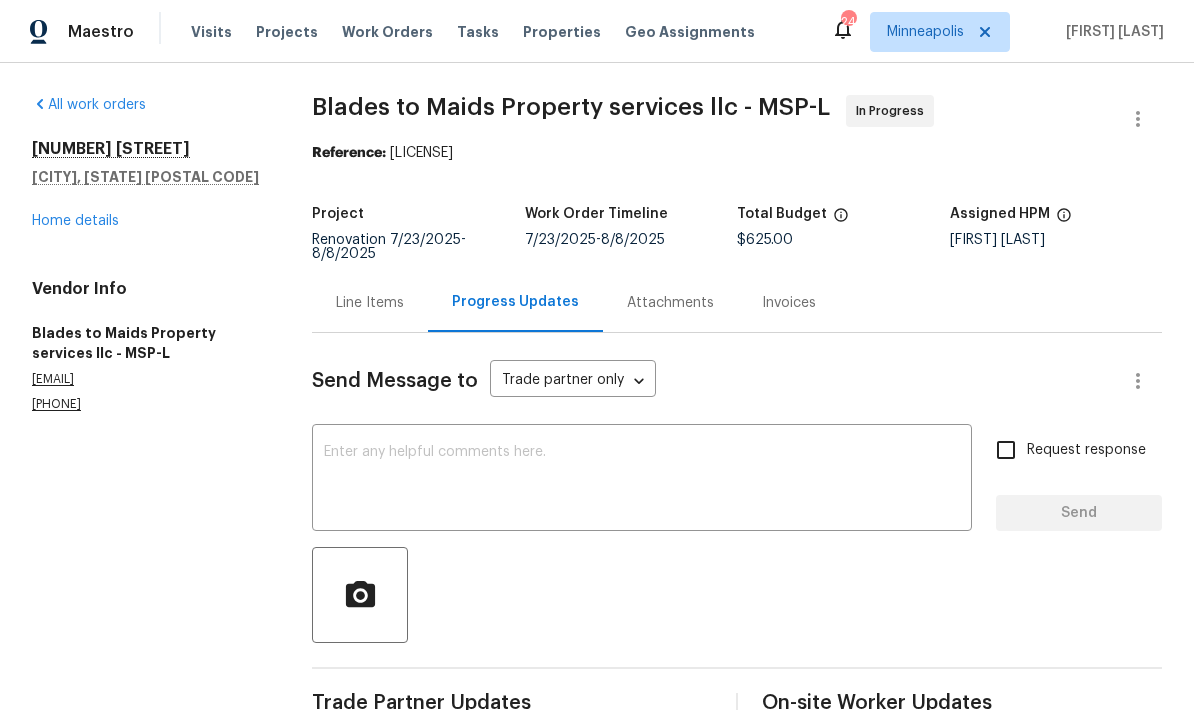 click at bounding box center [642, 480] 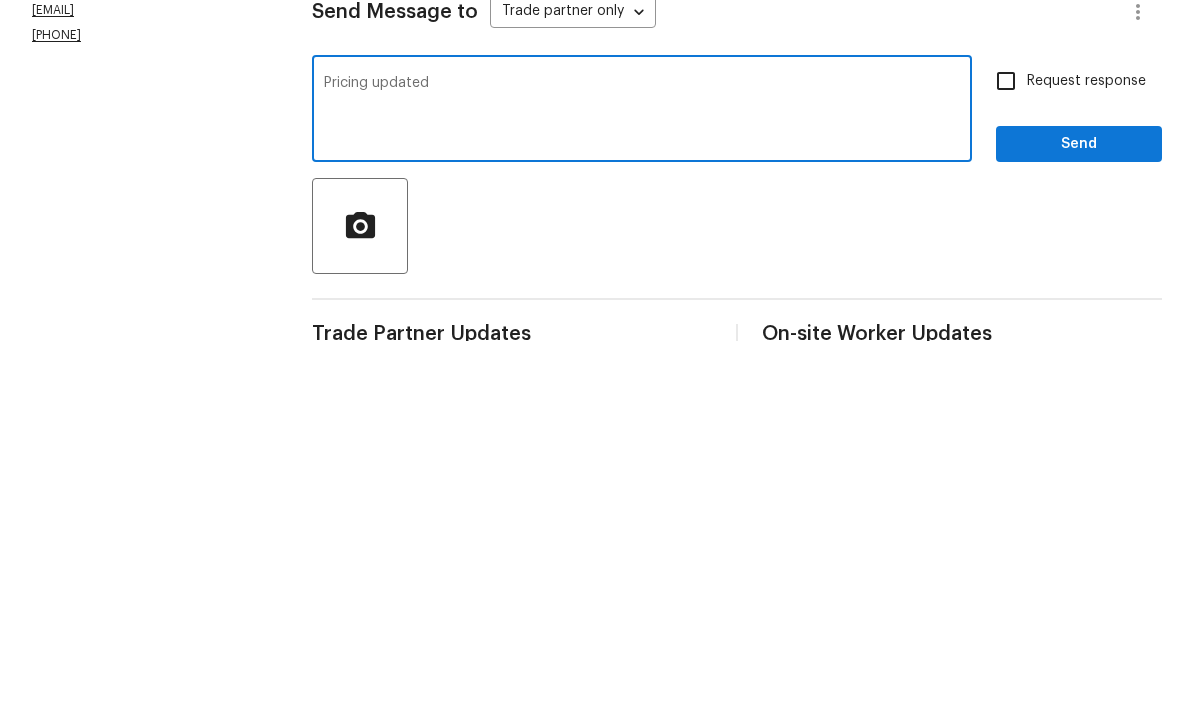 type on "Pricing updated" 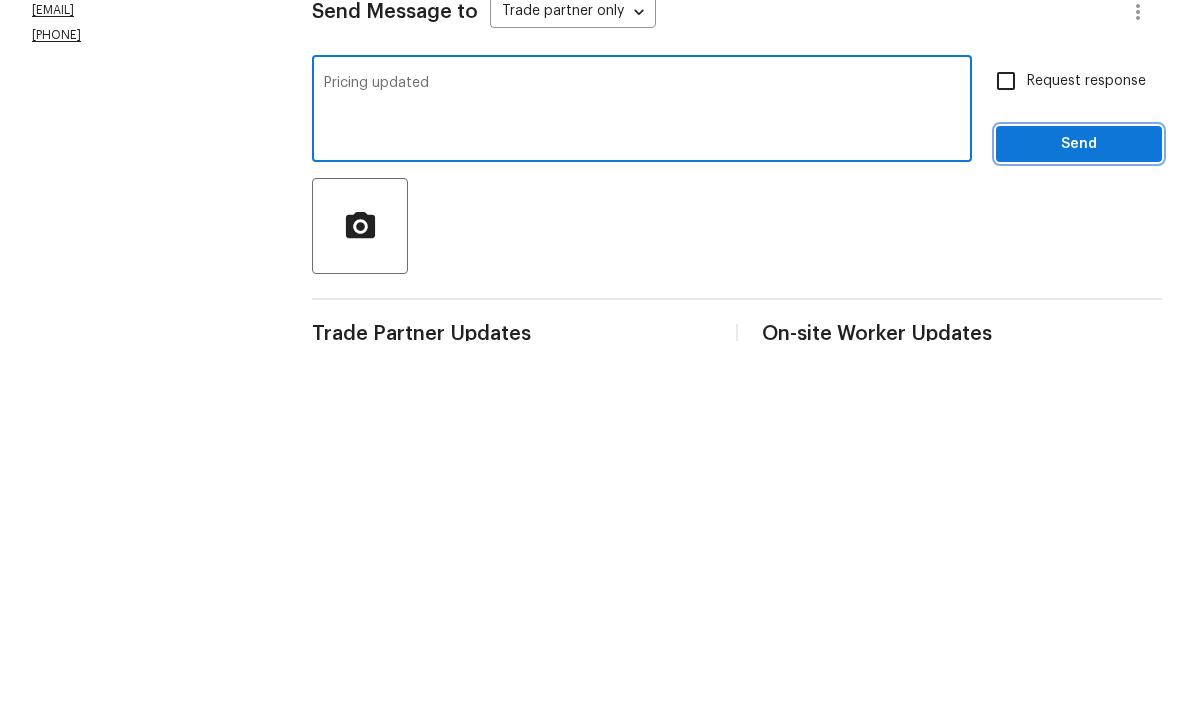 click on "Send" at bounding box center [1079, 513] 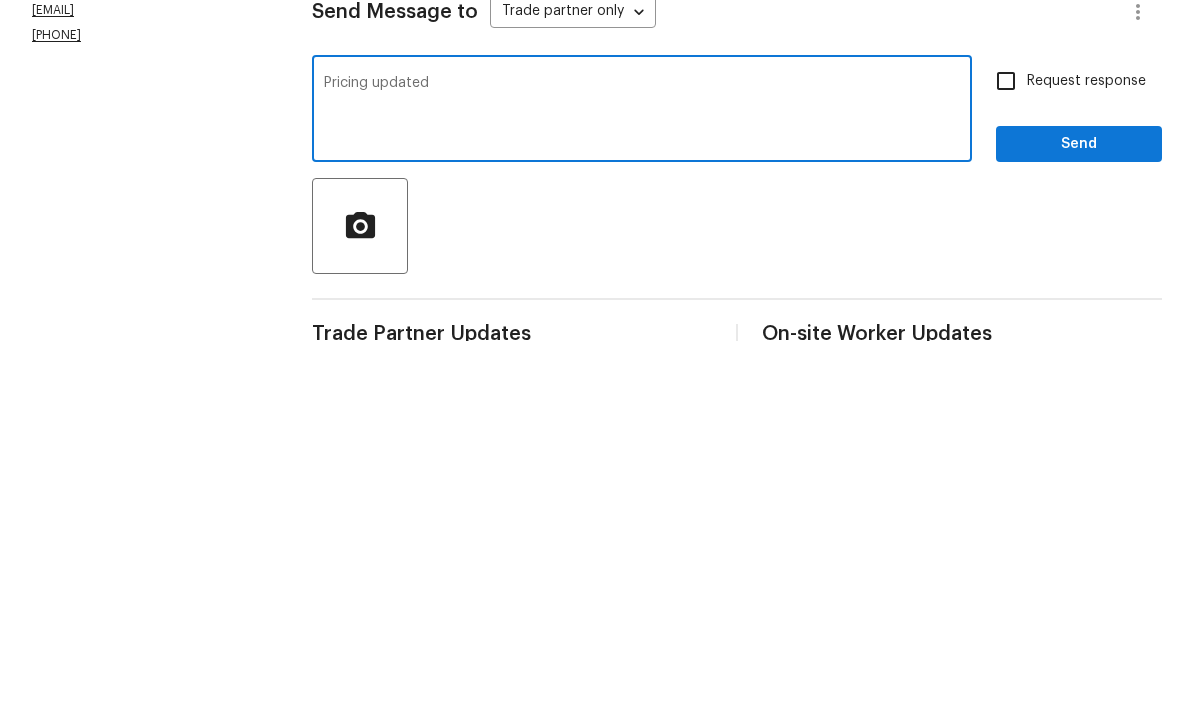 scroll, scrollTop: 52, scrollLeft: 0, axis: vertical 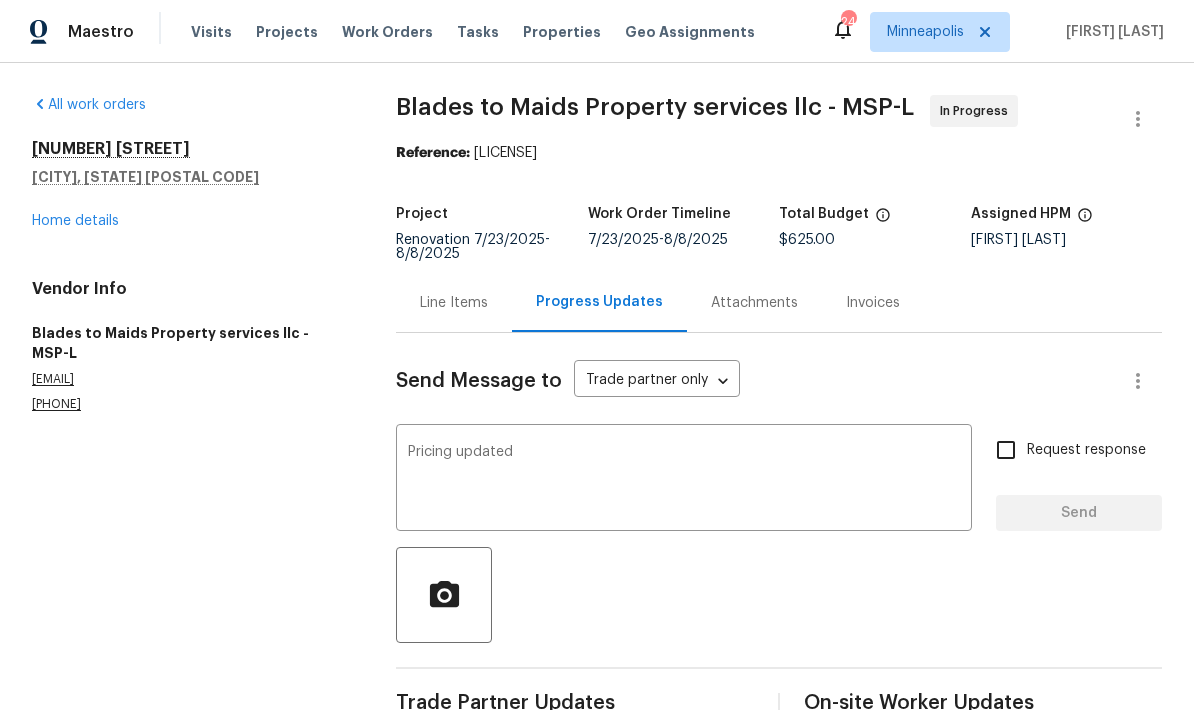 type 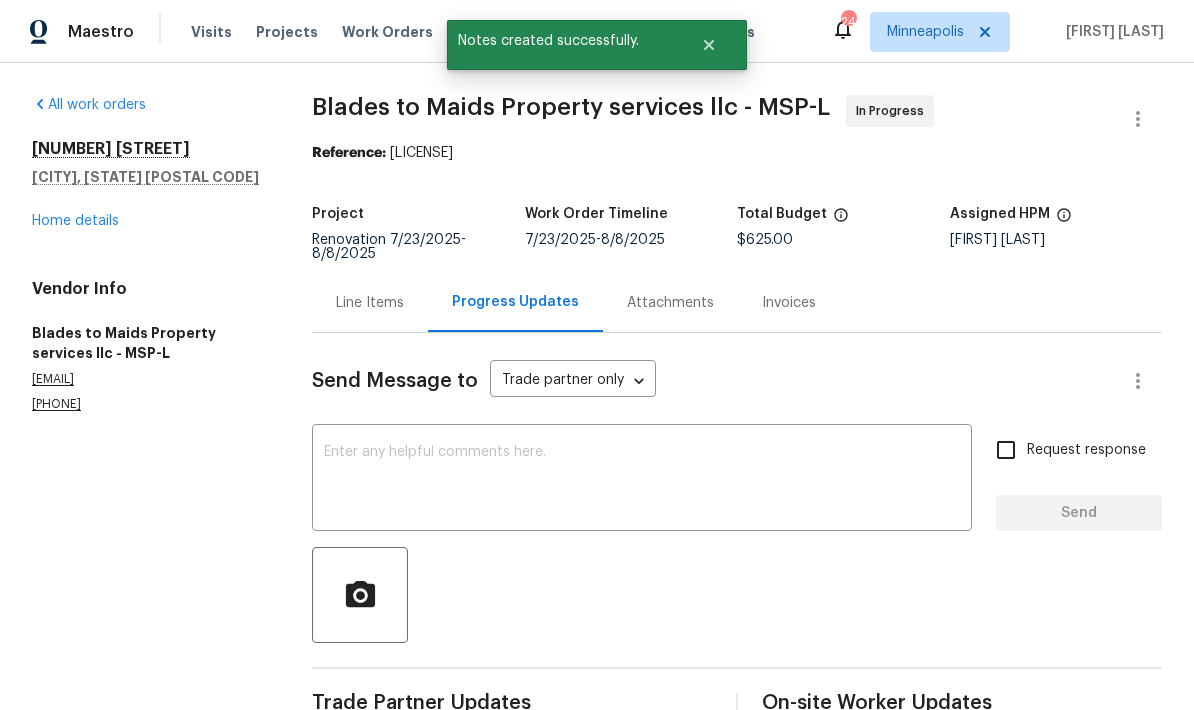 click on "Home details" at bounding box center (75, 221) 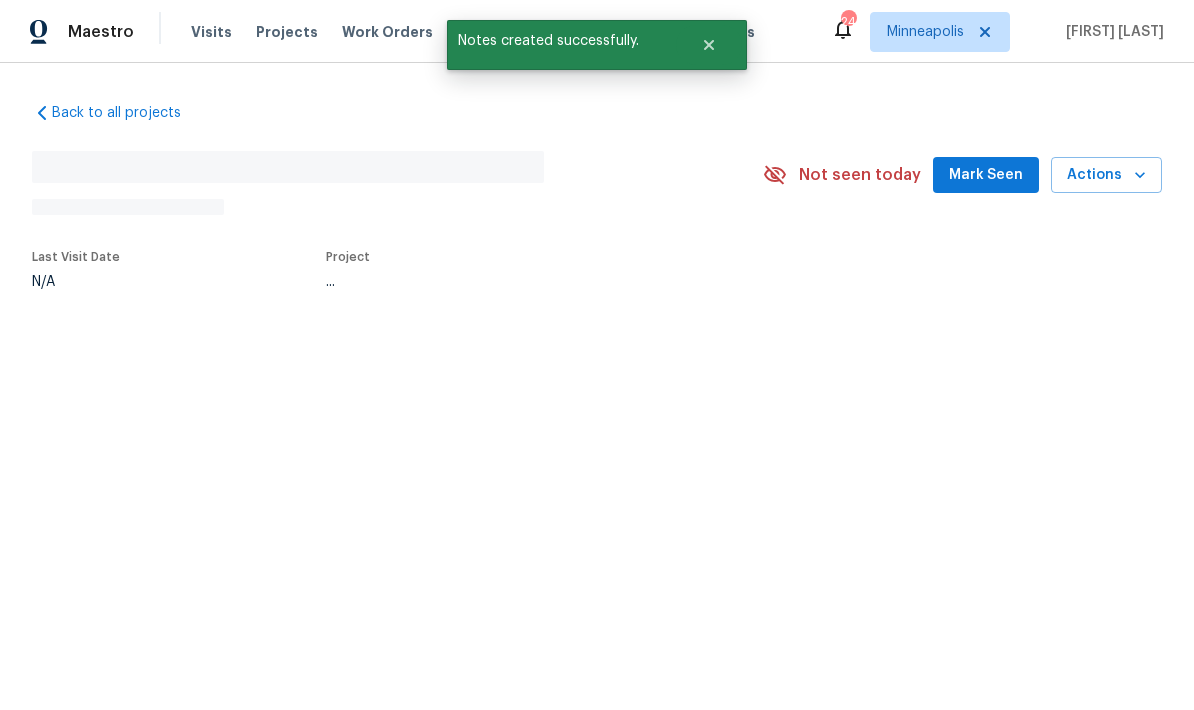 scroll, scrollTop: 0, scrollLeft: 0, axis: both 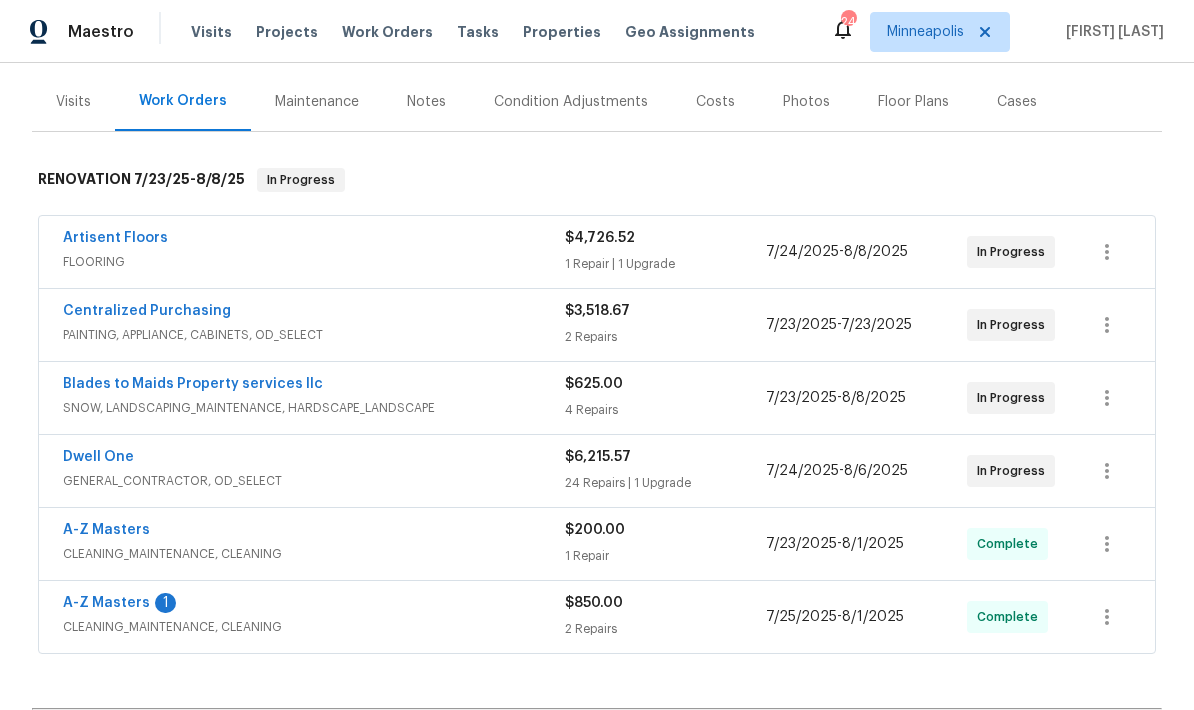 click on "A-Z Masters" at bounding box center [106, 603] 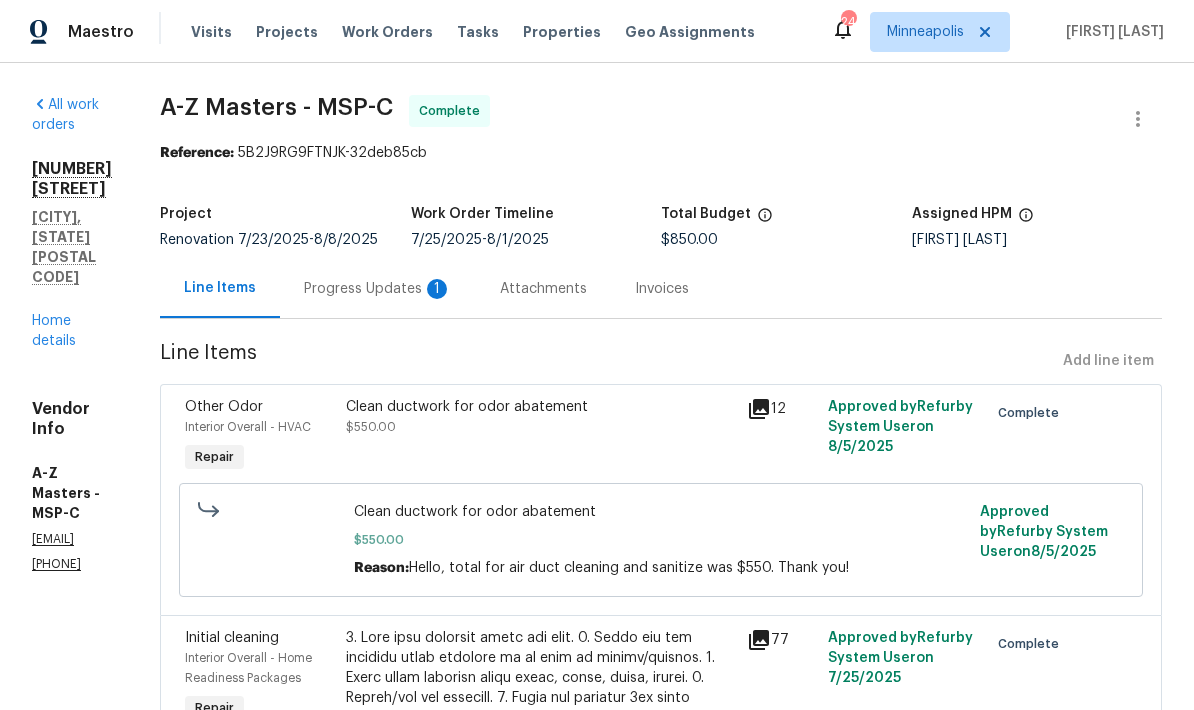 click on "Attachments" at bounding box center [543, 288] 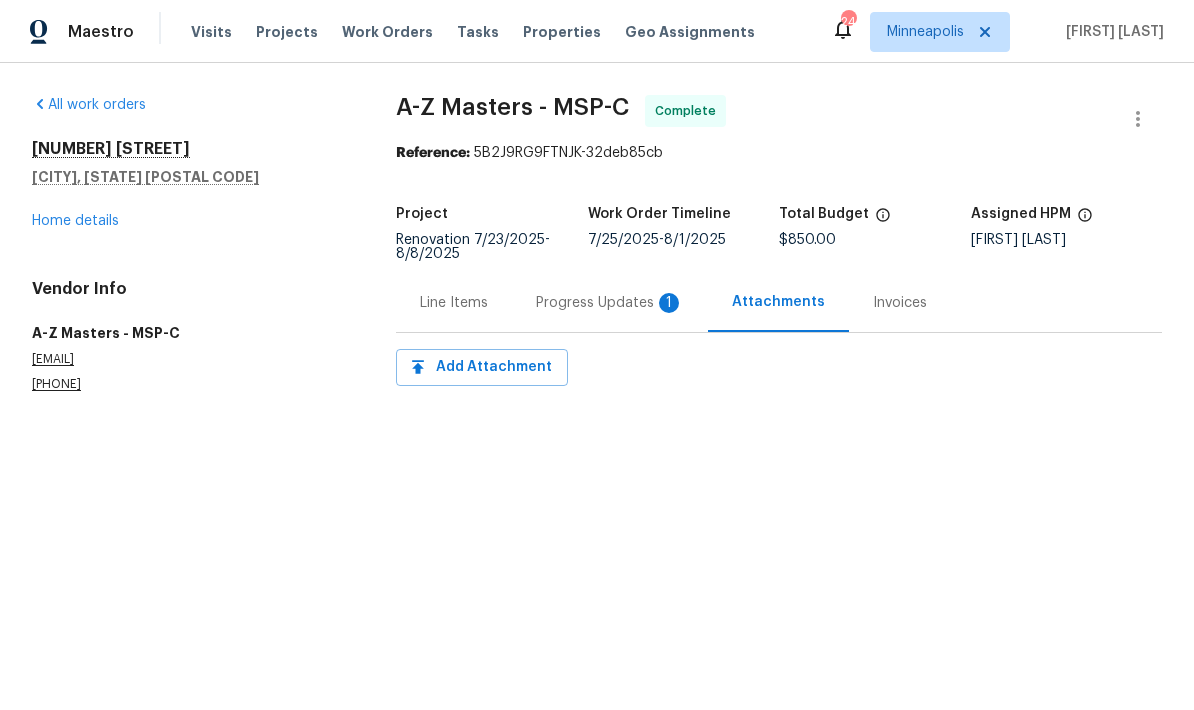 click on "Progress Updates 1" at bounding box center (610, 303) 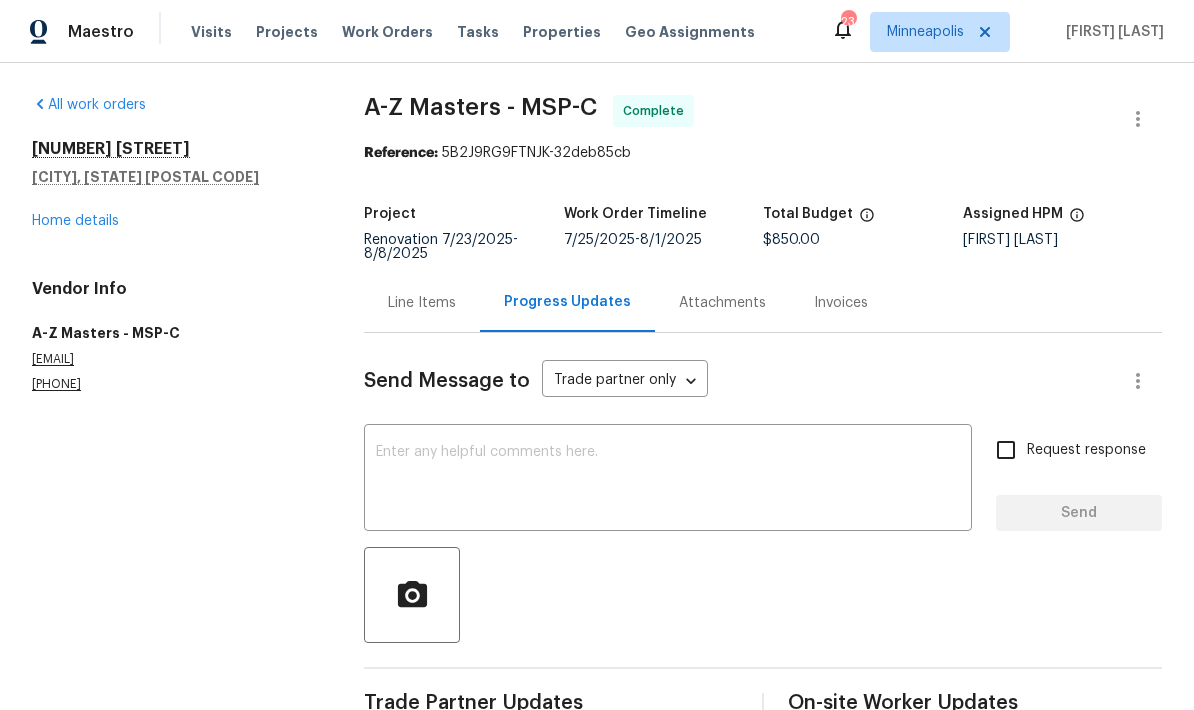 click at bounding box center [668, 480] 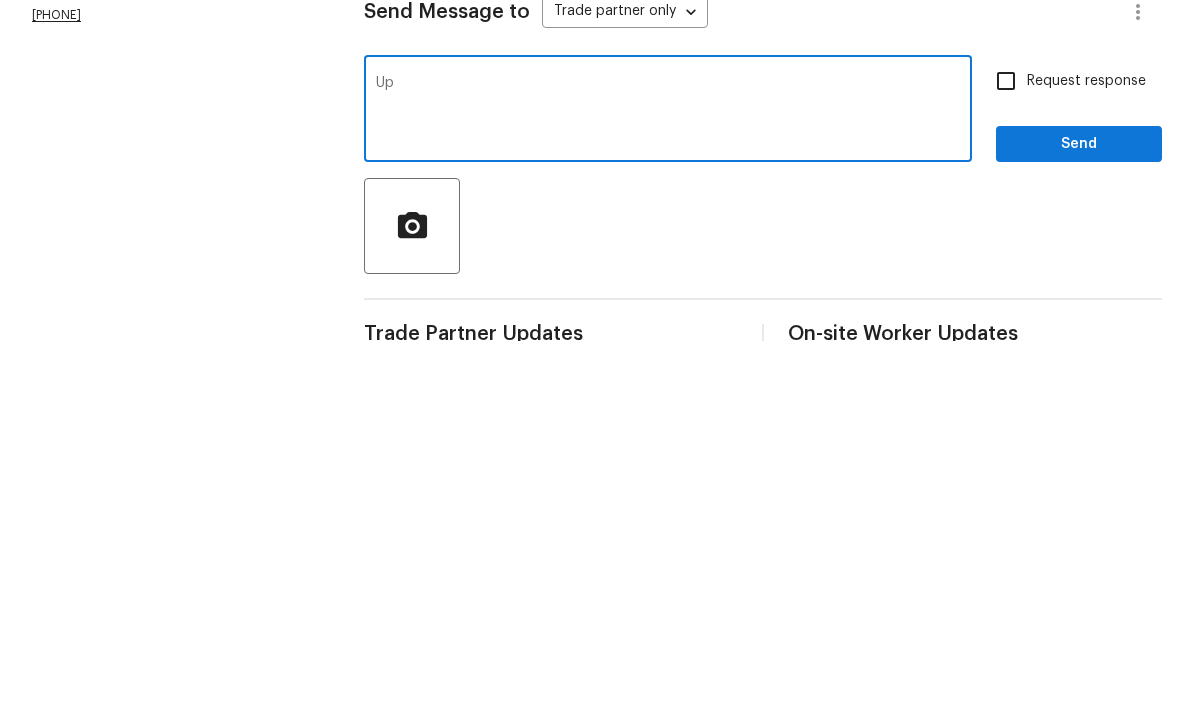 type on "U" 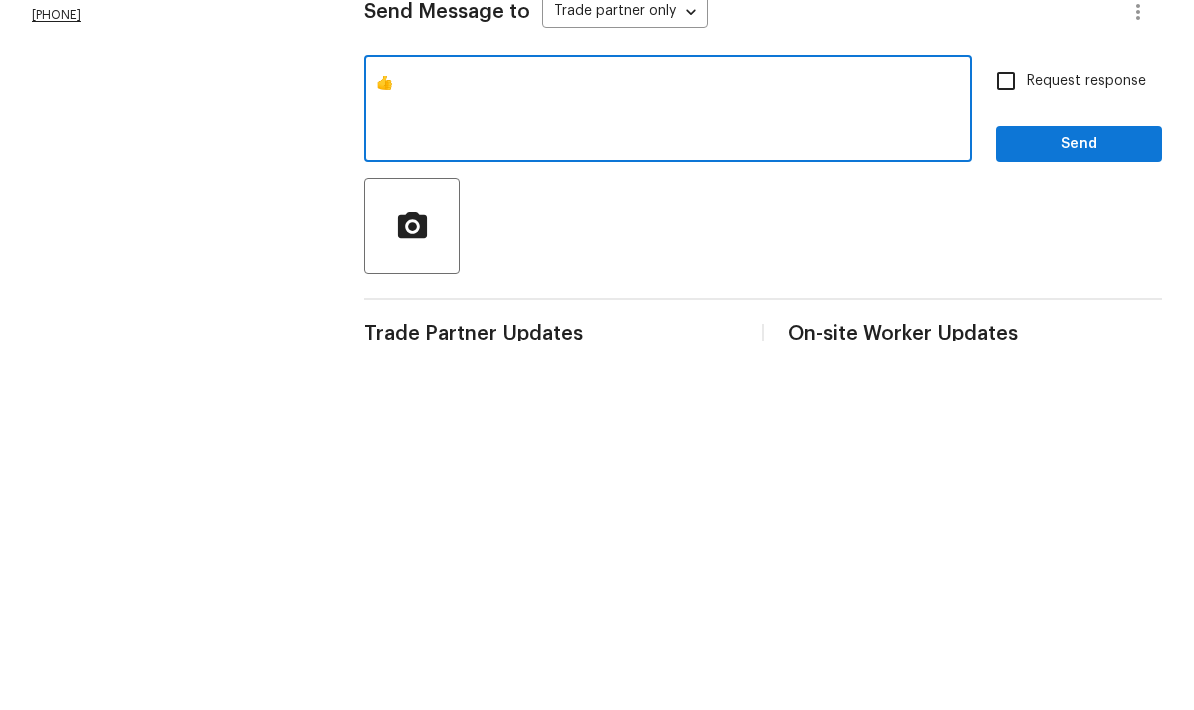 type on "👍" 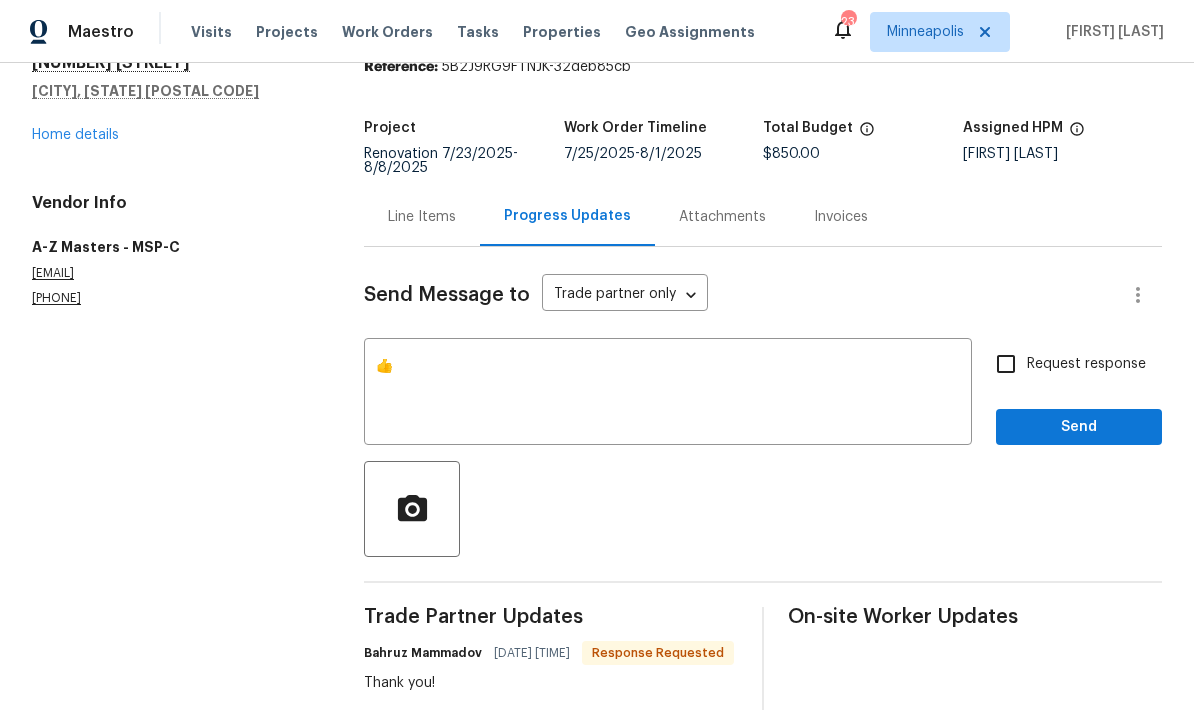 scroll, scrollTop: 107, scrollLeft: 0, axis: vertical 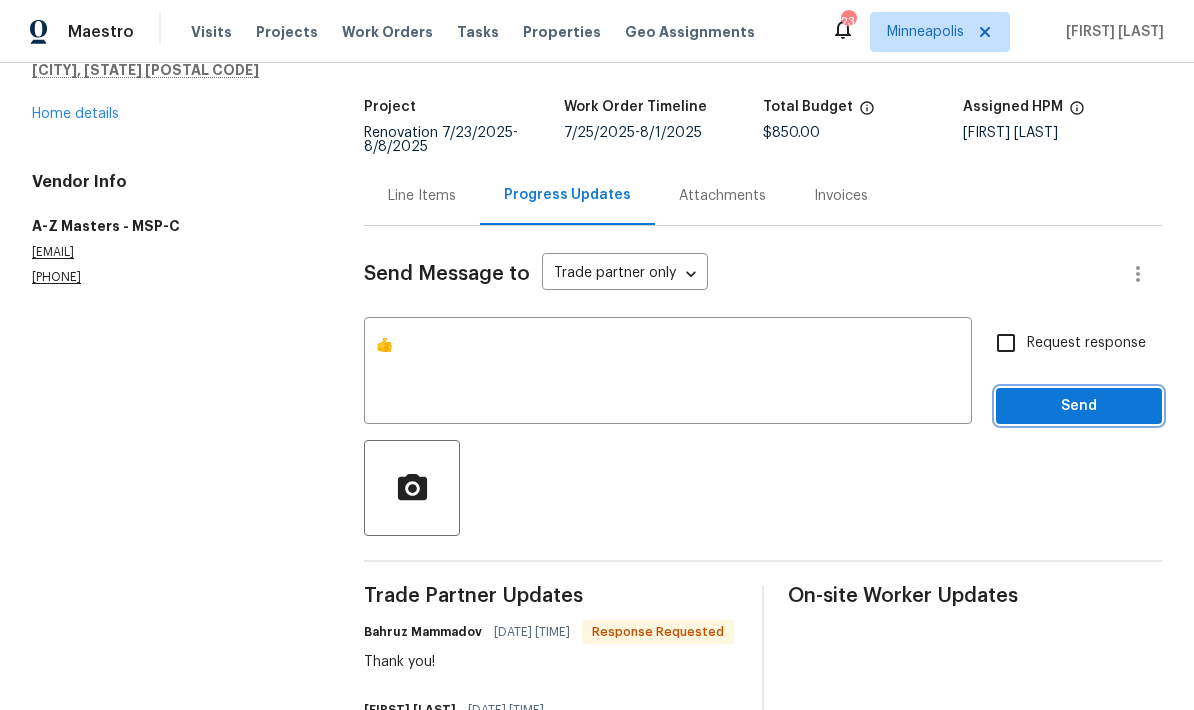 click on "Send" at bounding box center (1079, 406) 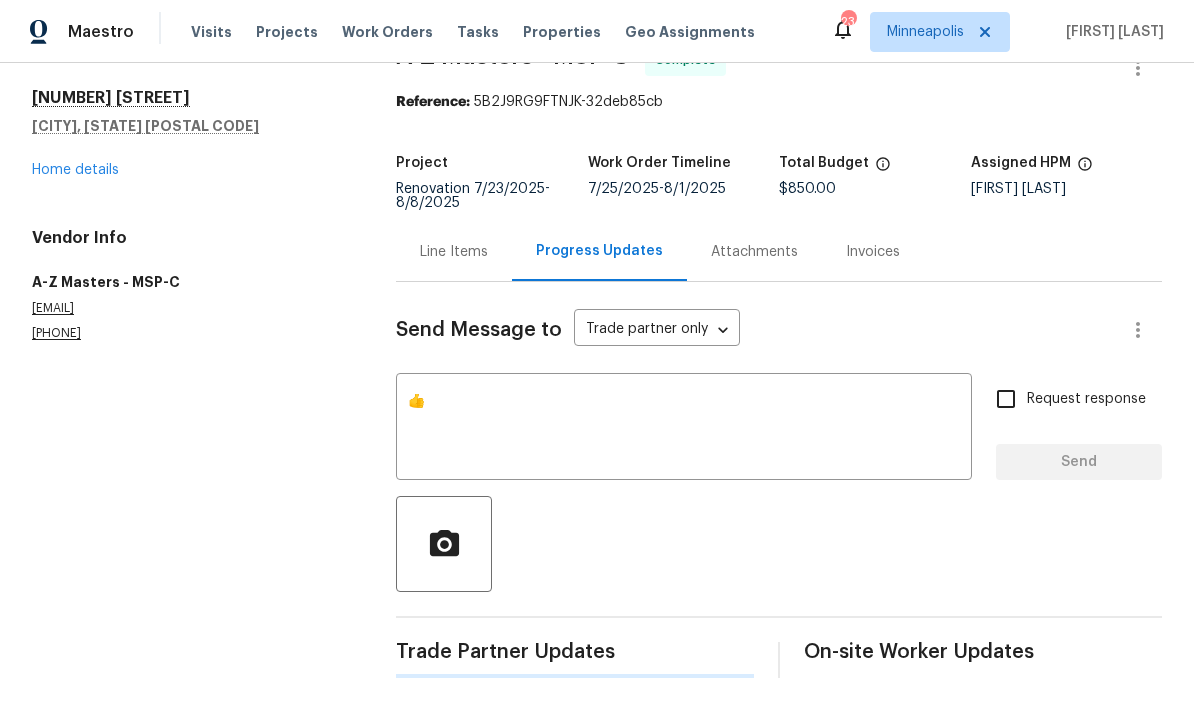 scroll, scrollTop: 0, scrollLeft: 0, axis: both 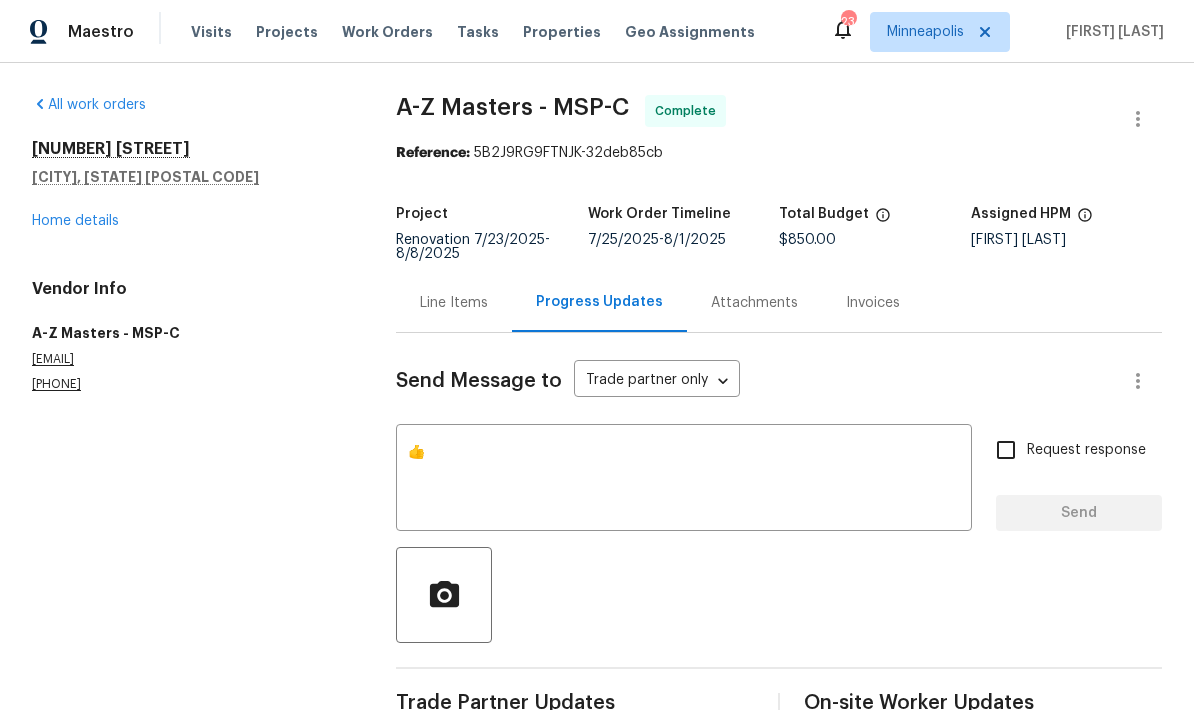 type 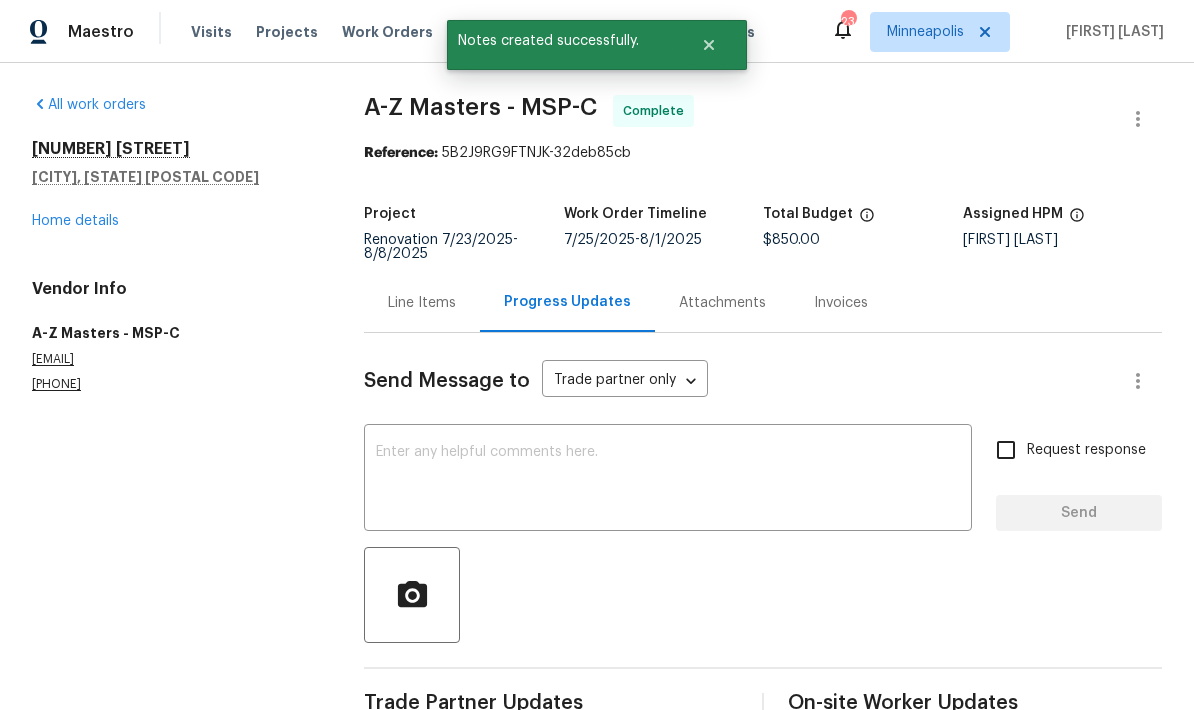 click on "Home details" at bounding box center [75, 221] 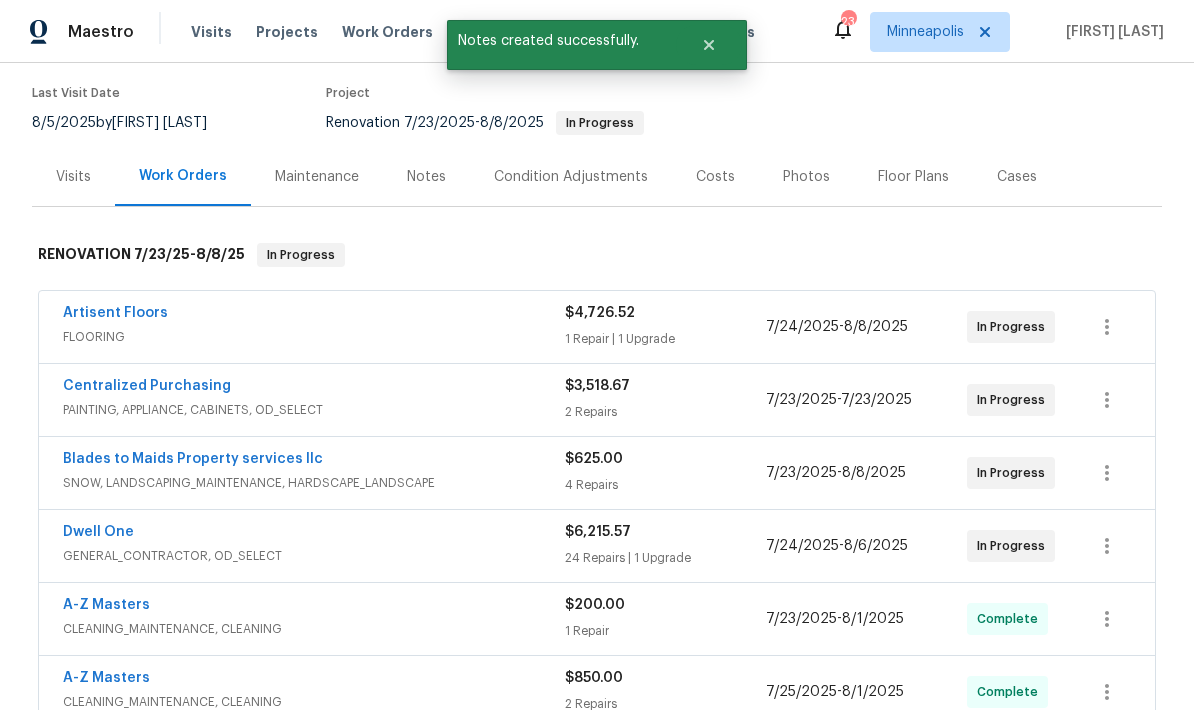 scroll, scrollTop: 175, scrollLeft: 0, axis: vertical 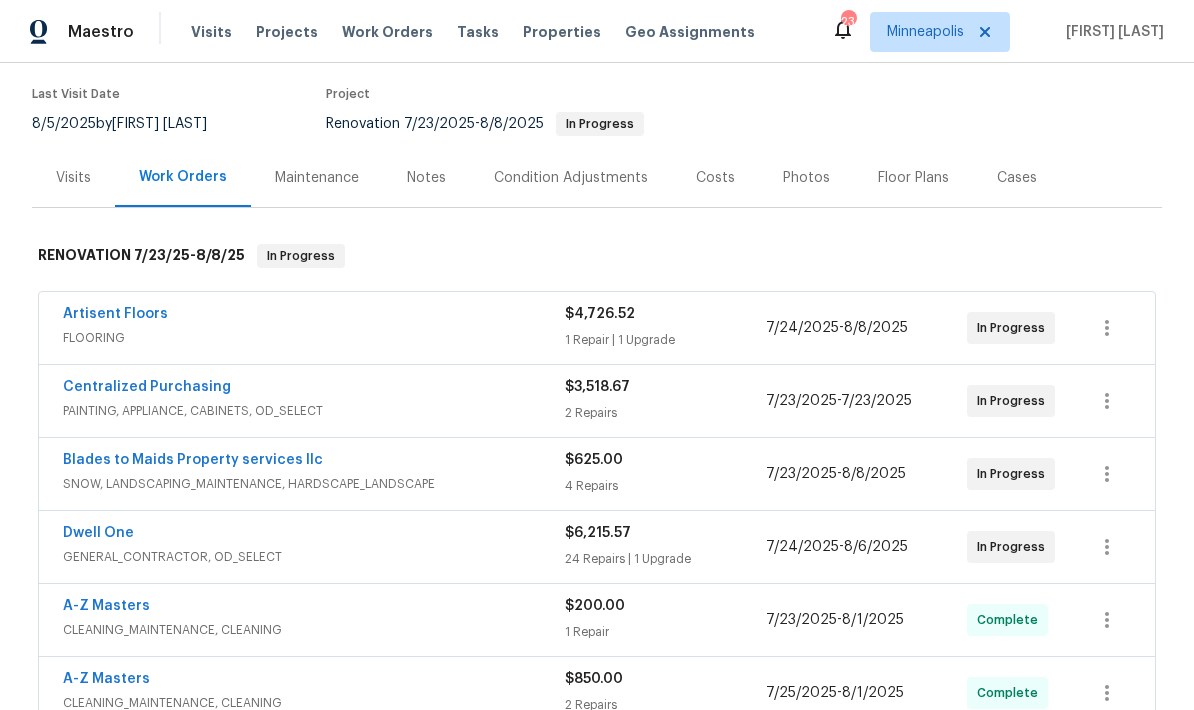 click on "Dwell One" at bounding box center (98, 533) 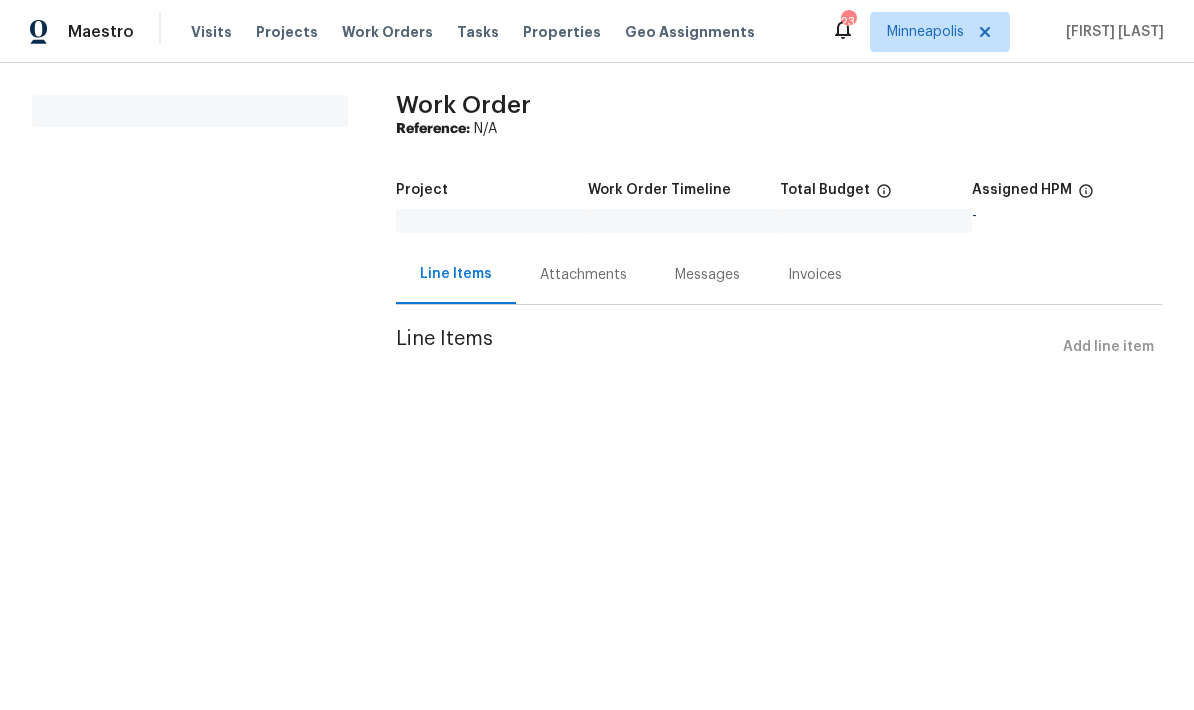 scroll, scrollTop: 0, scrollLeft: 0, axis: both 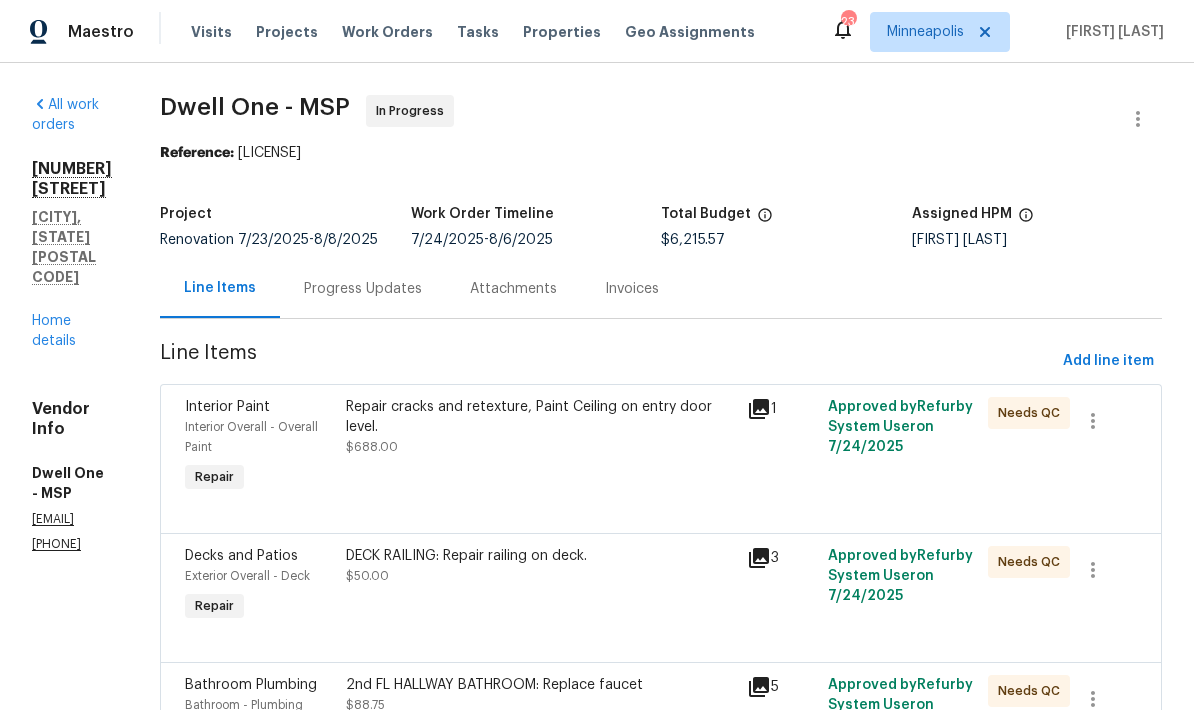 click on "Home details" at bounding box center (54, 331) 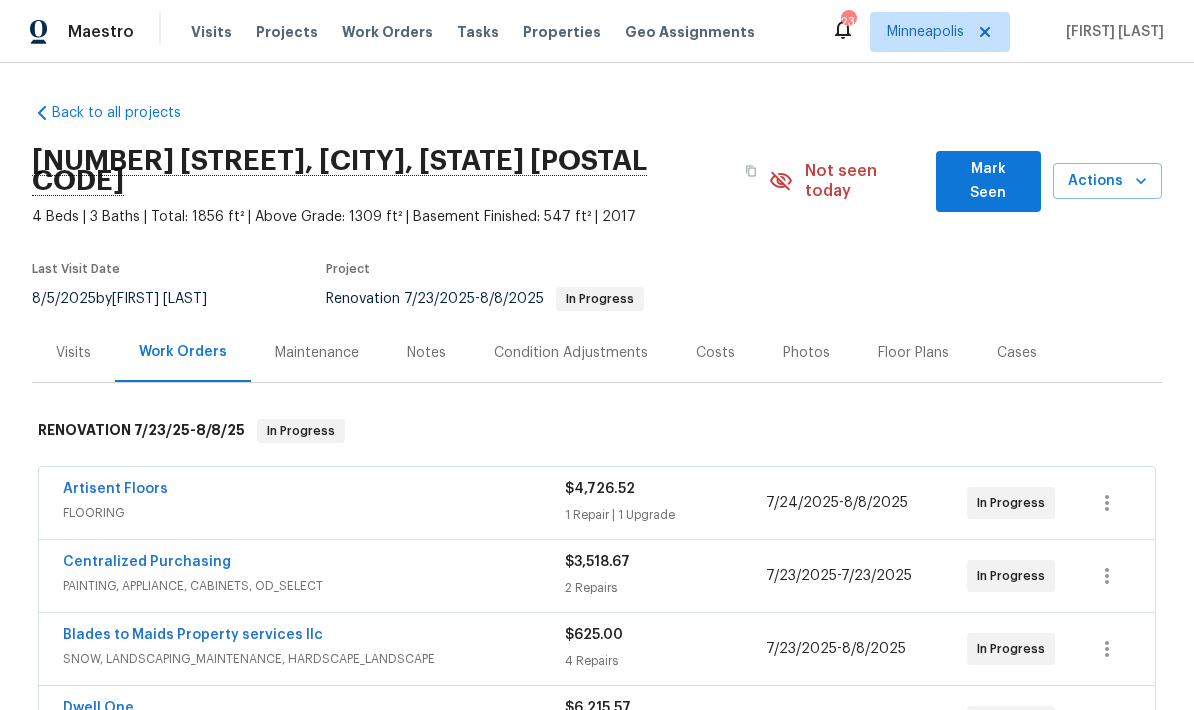 scroll, scrollTop: 0, scrollLeft: 0, axis: both 